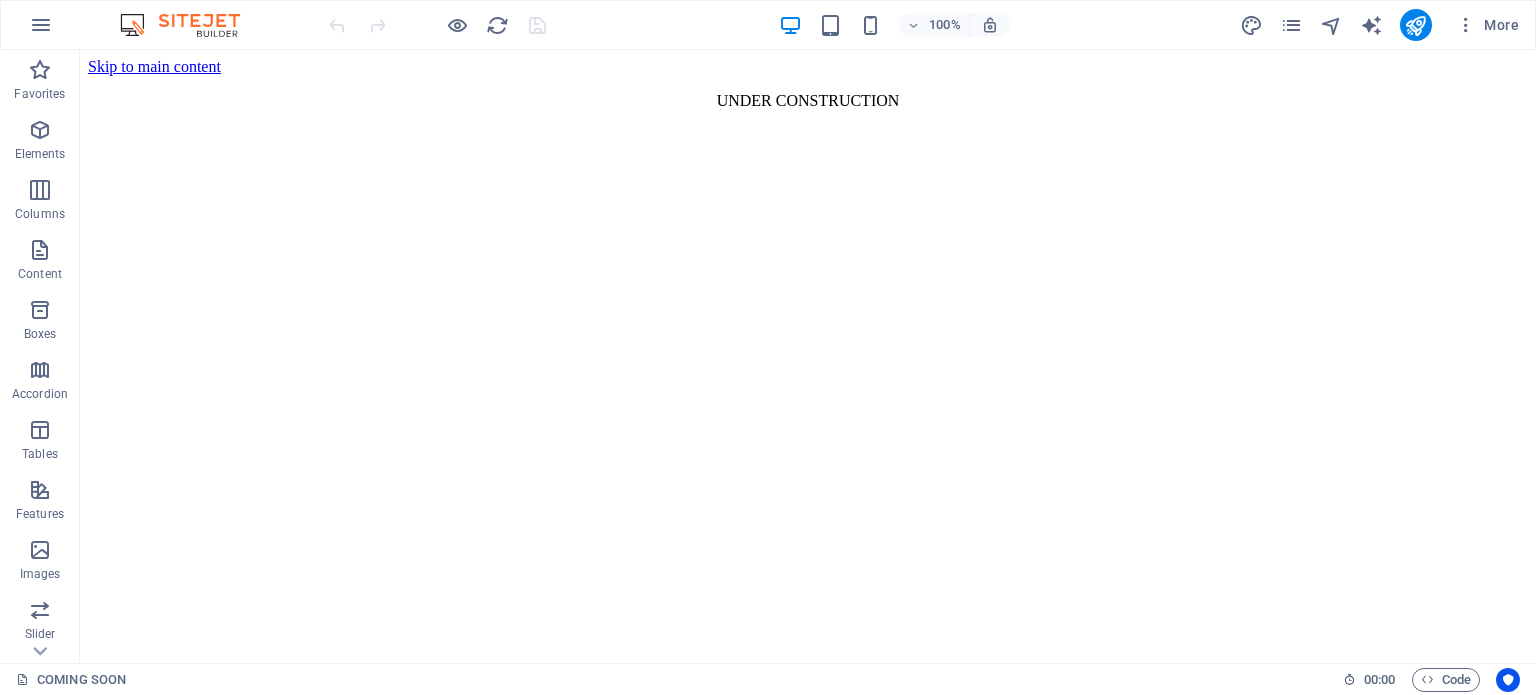 scroll, scrollTop: 0, scrollLeft: 0, axis: both 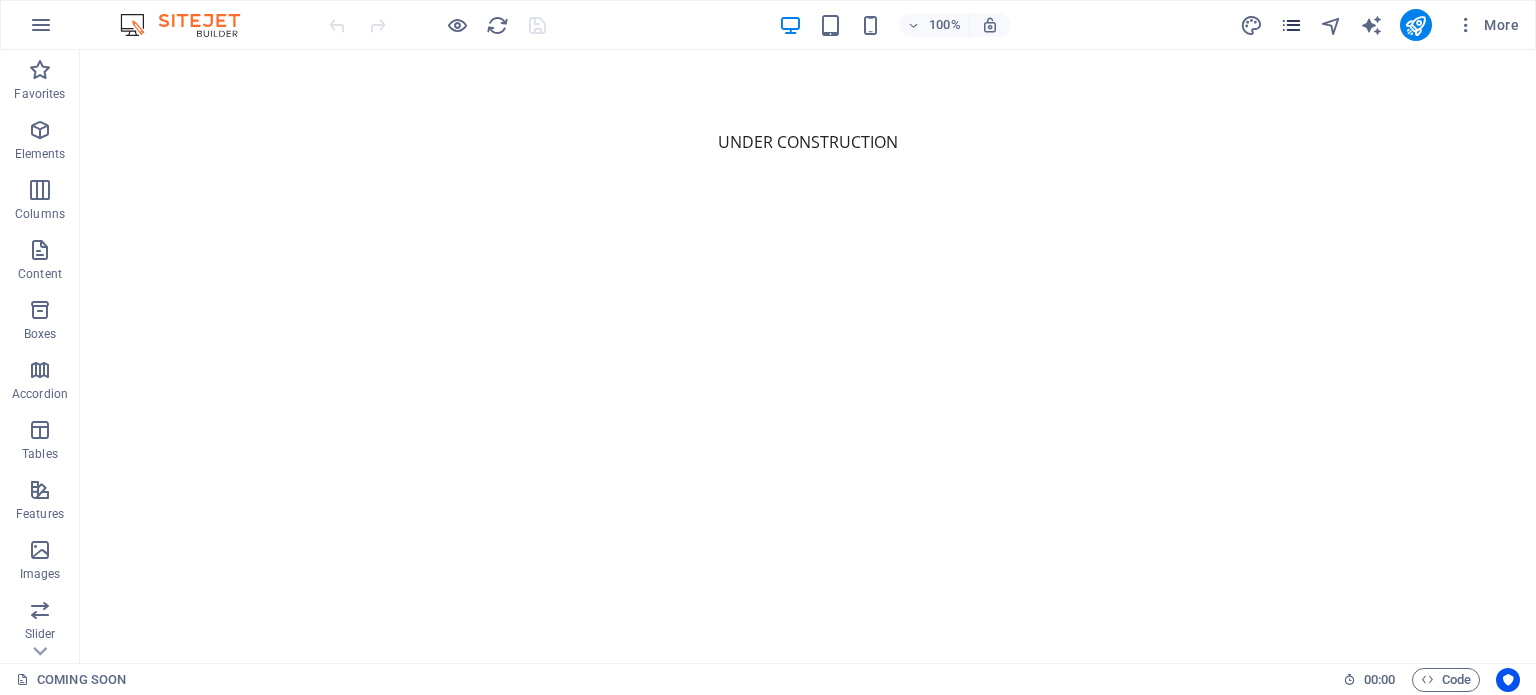 click at bounding box center [1291, 25] 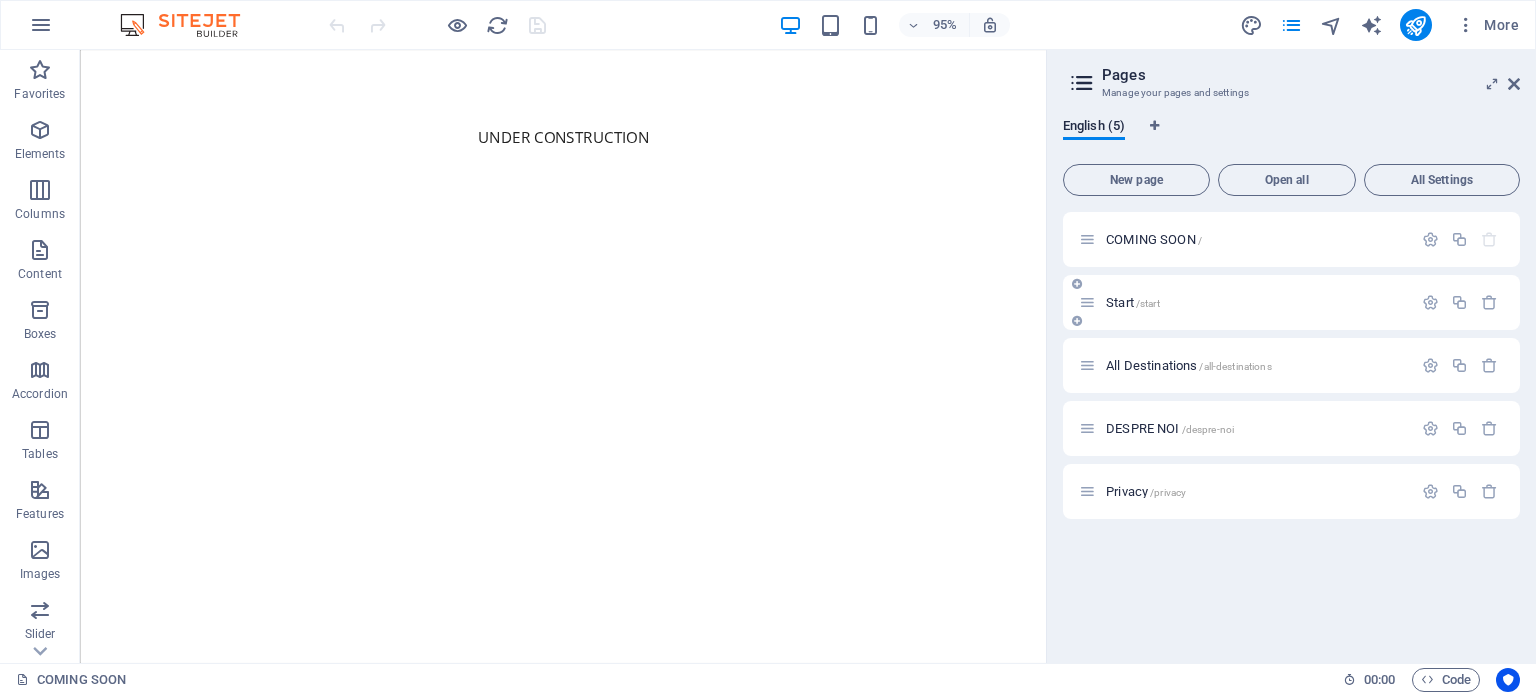 click on "Start /start" at bounding box center (1256, 302) 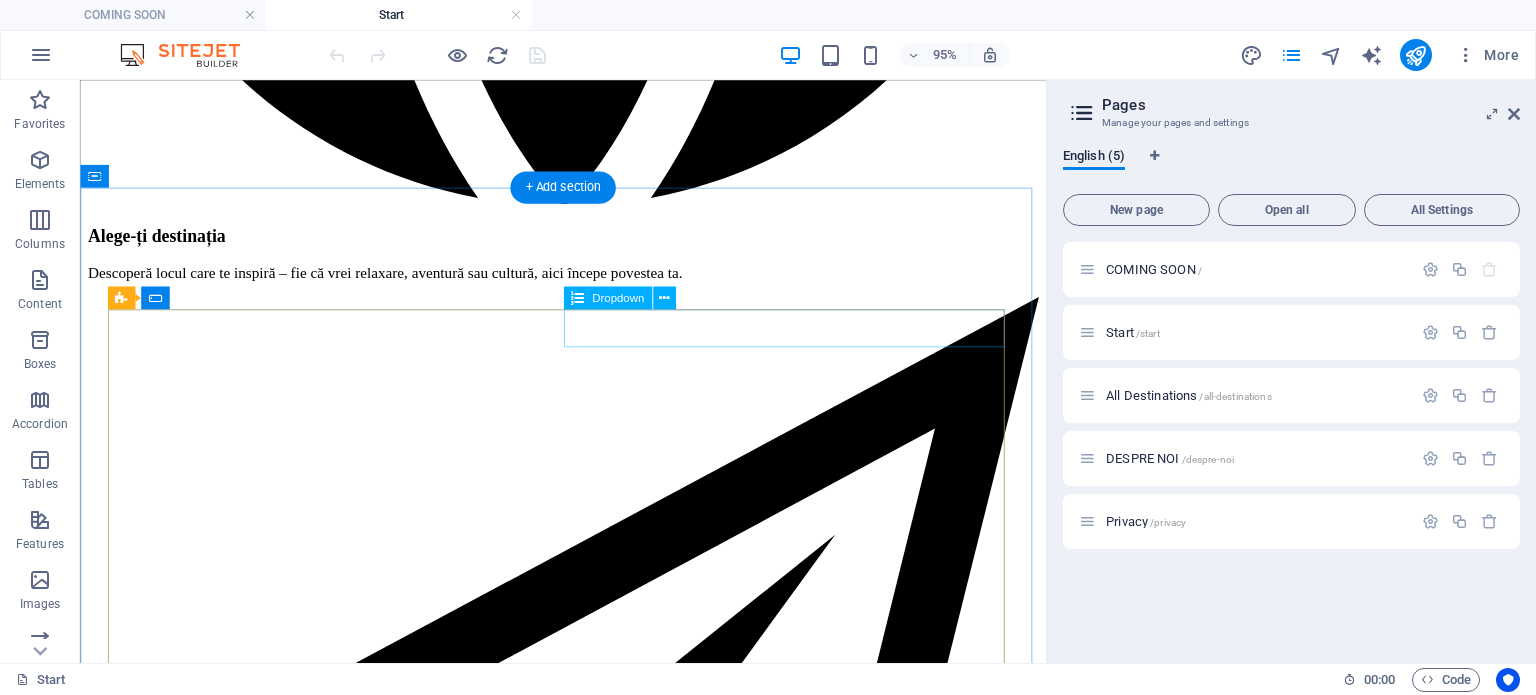scroll, scrollTop: 3400, scrollLeft: 0, axis: vertical 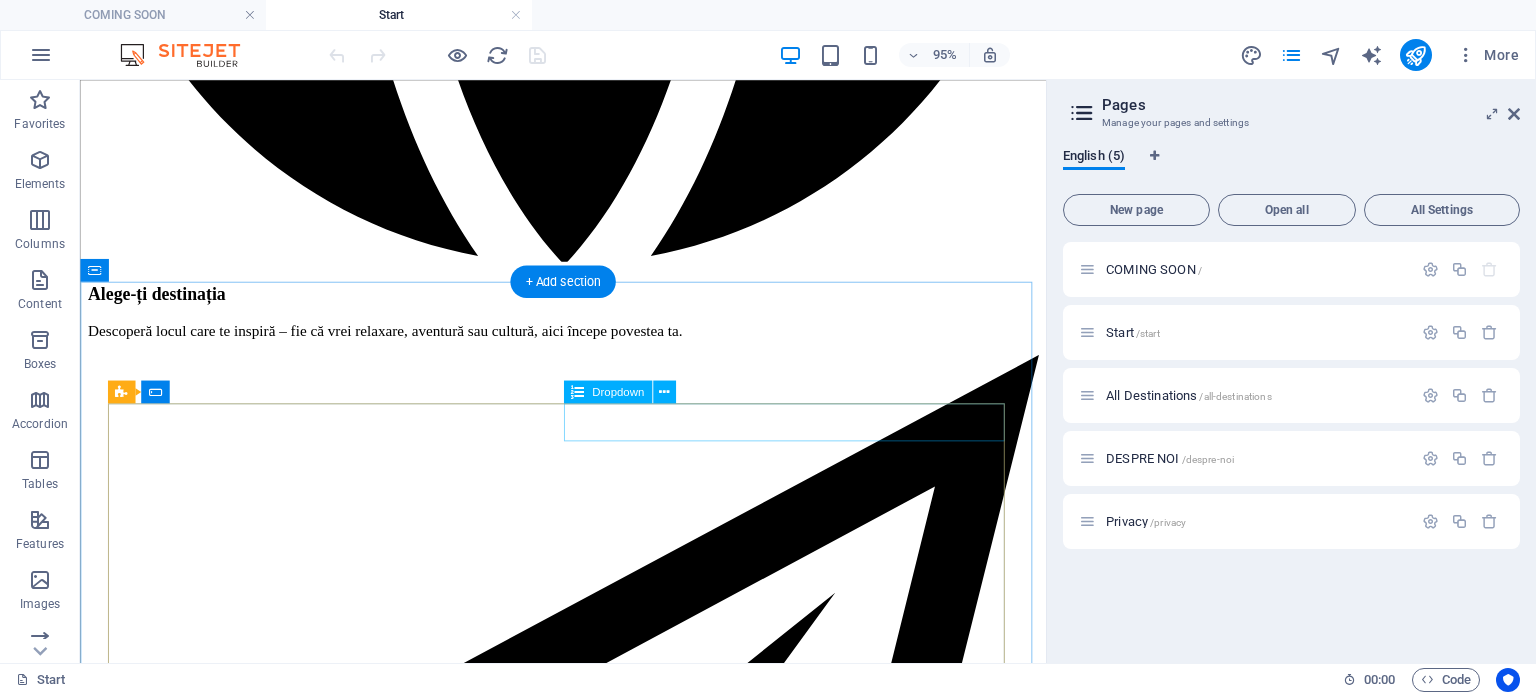 click on "Unde vrei să mergi:
[LOCATION]
[LOCATION]
[LOCATION]" at bounding box center (588, 8666) 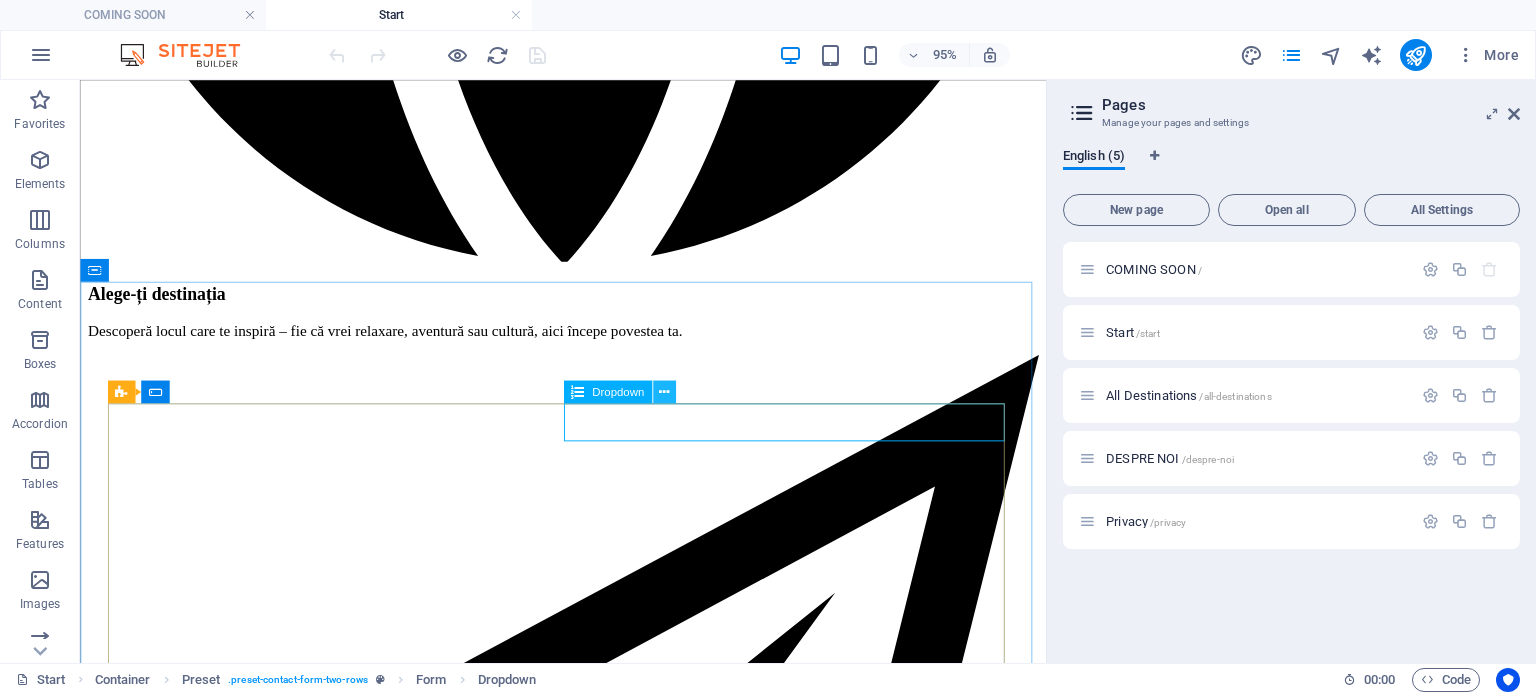 click at bounding box center (664, 392) 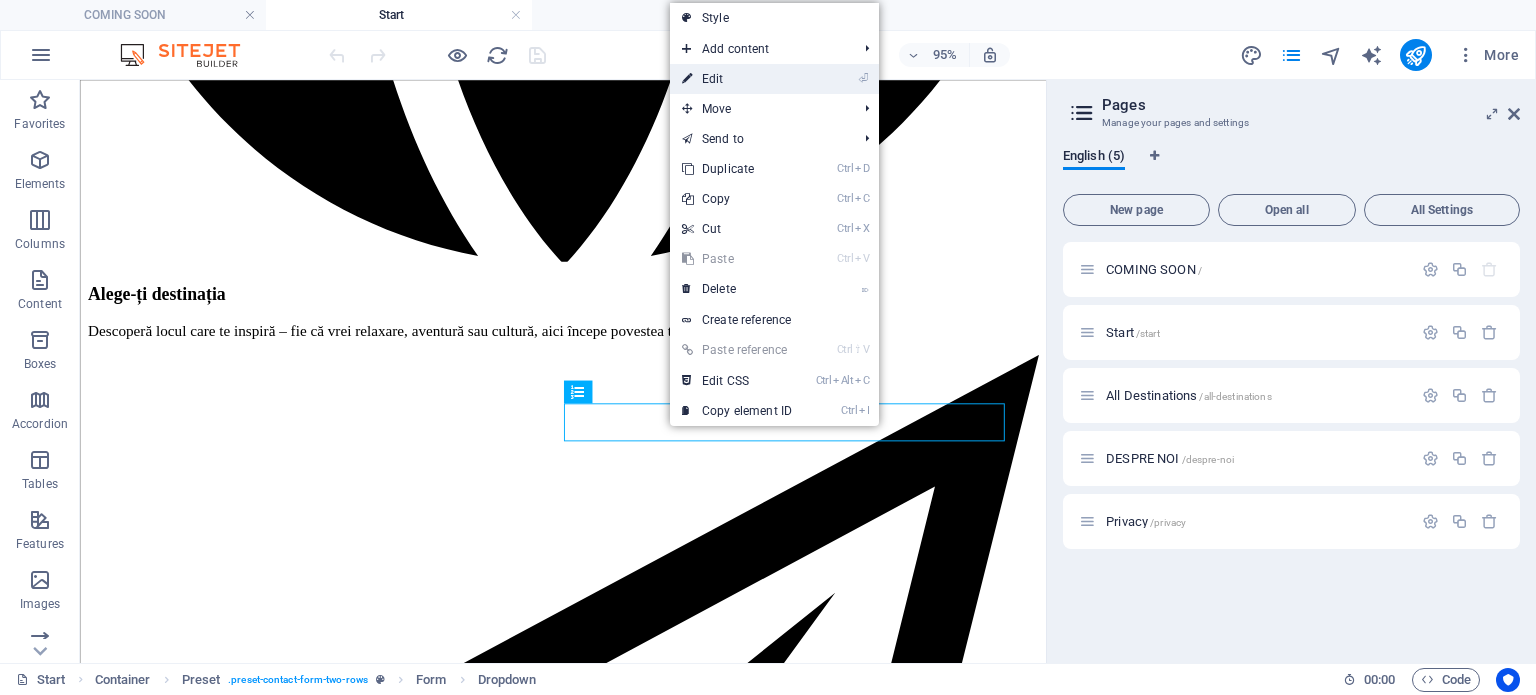 click on "⏎  Edit" at bounding box center [737, 79] 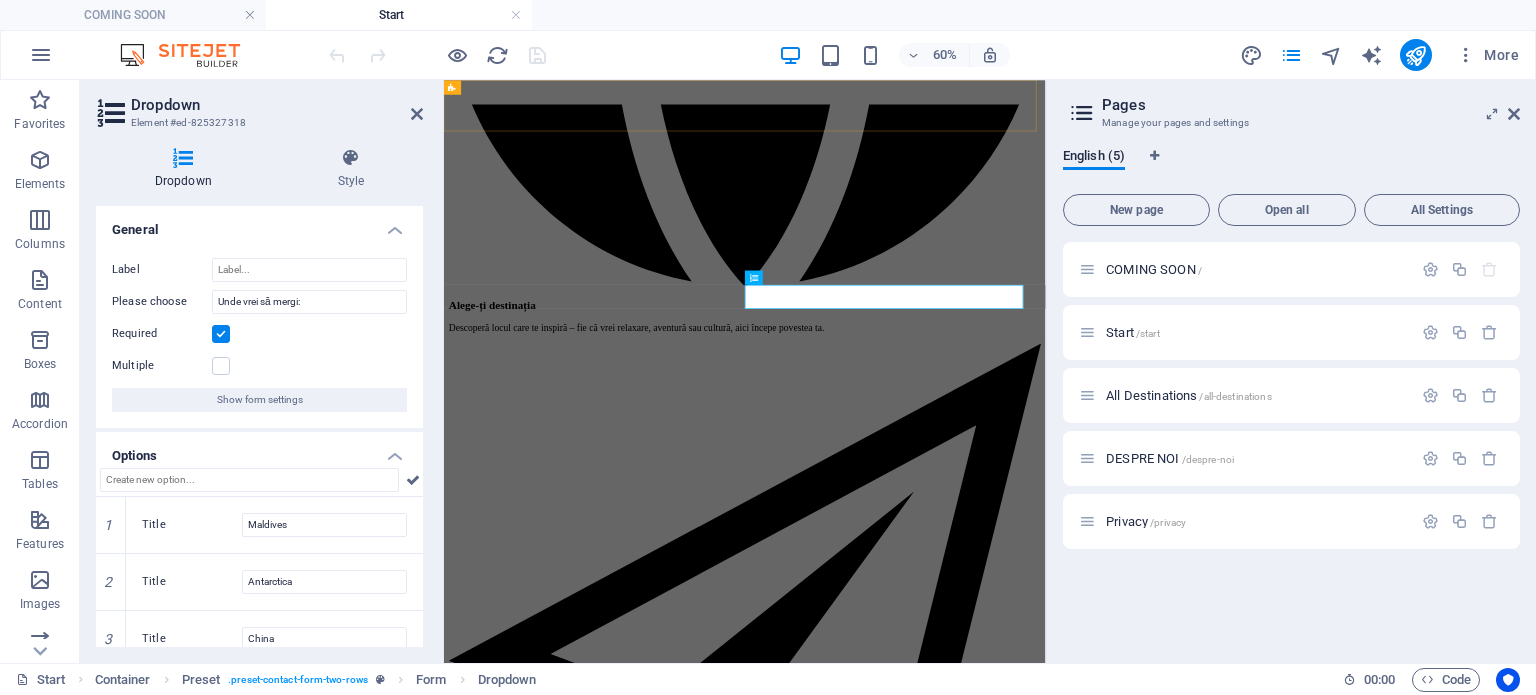 scroll, scrollTop: 3583, scrollLeft: 0, axis: vertical 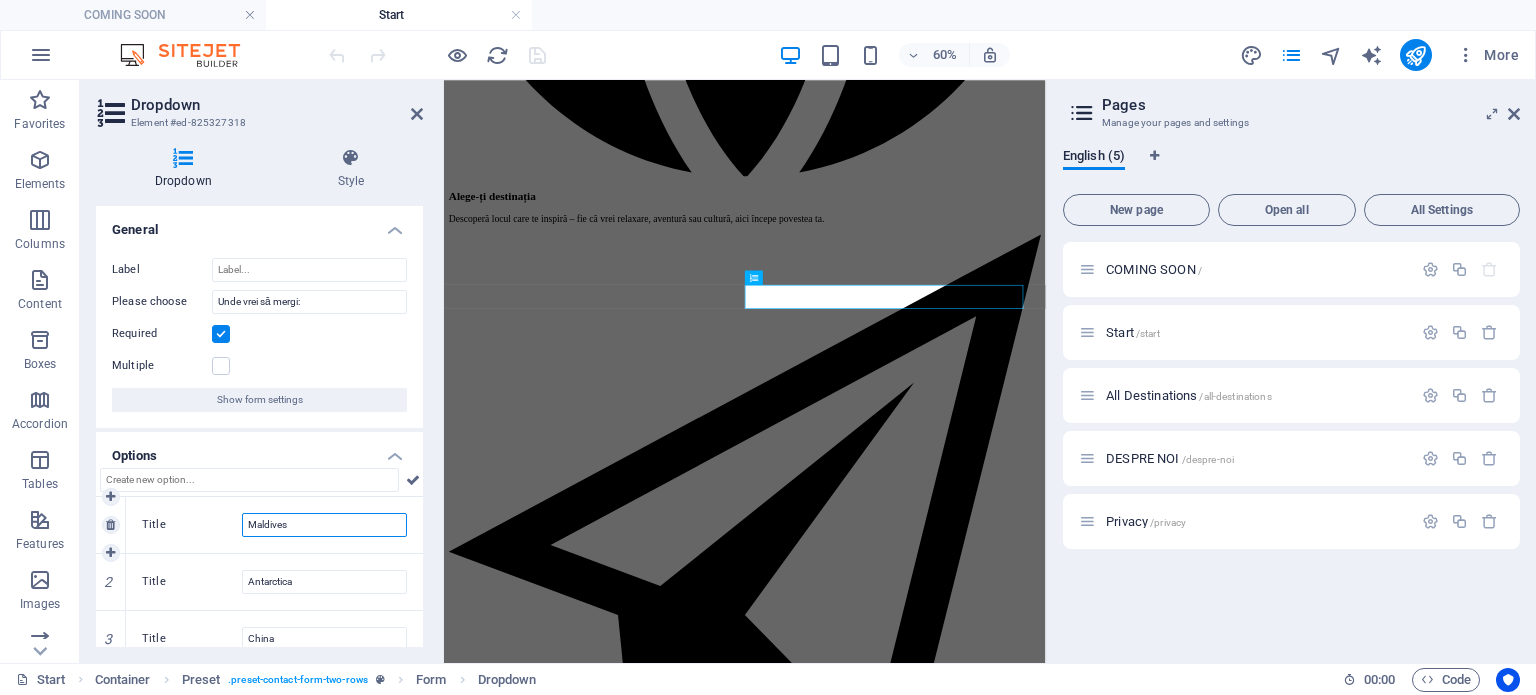 click on "Maldives" at bounding box center (324, 525) 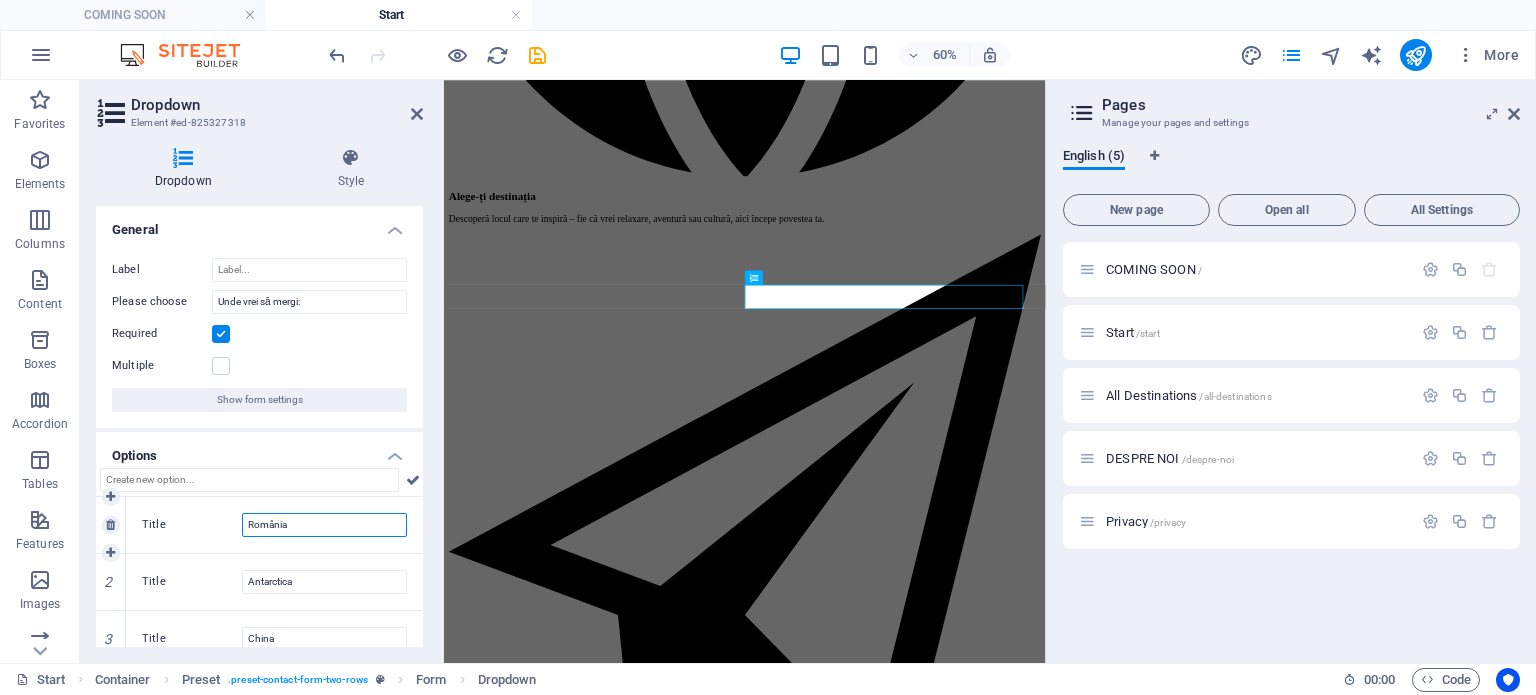 type on "România" 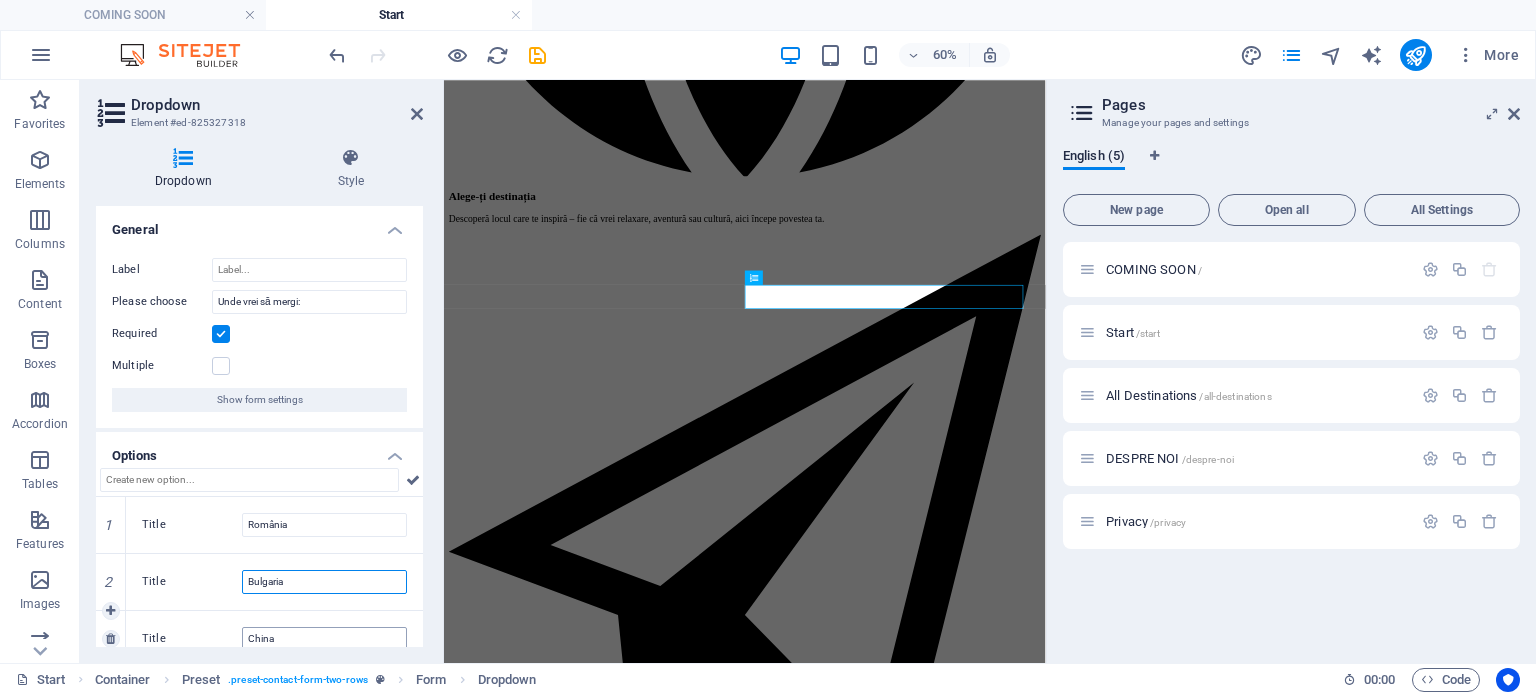 type on "Bulgaria" 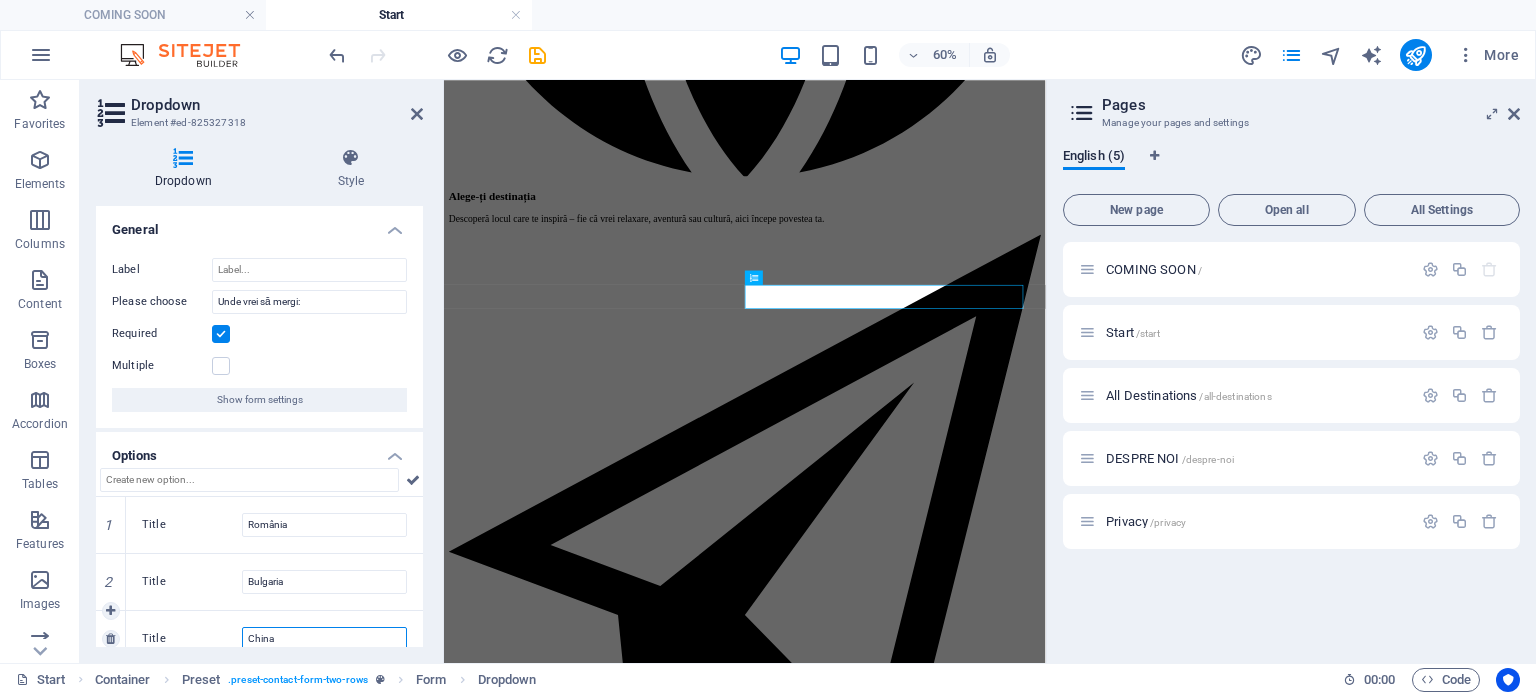 click on "China" at bounding box center [324, 639] 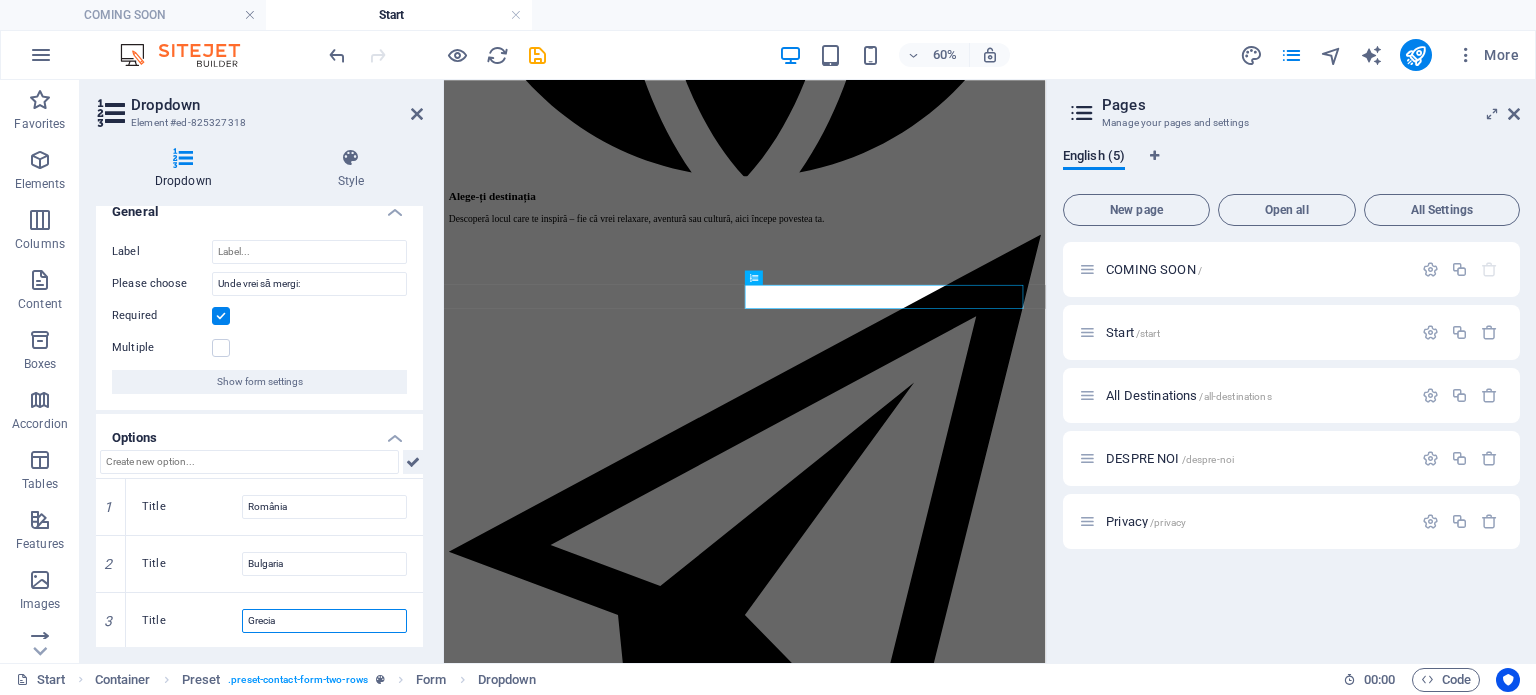scroll, scrollTop: 19, scrollLeft: 0, axis: vertical 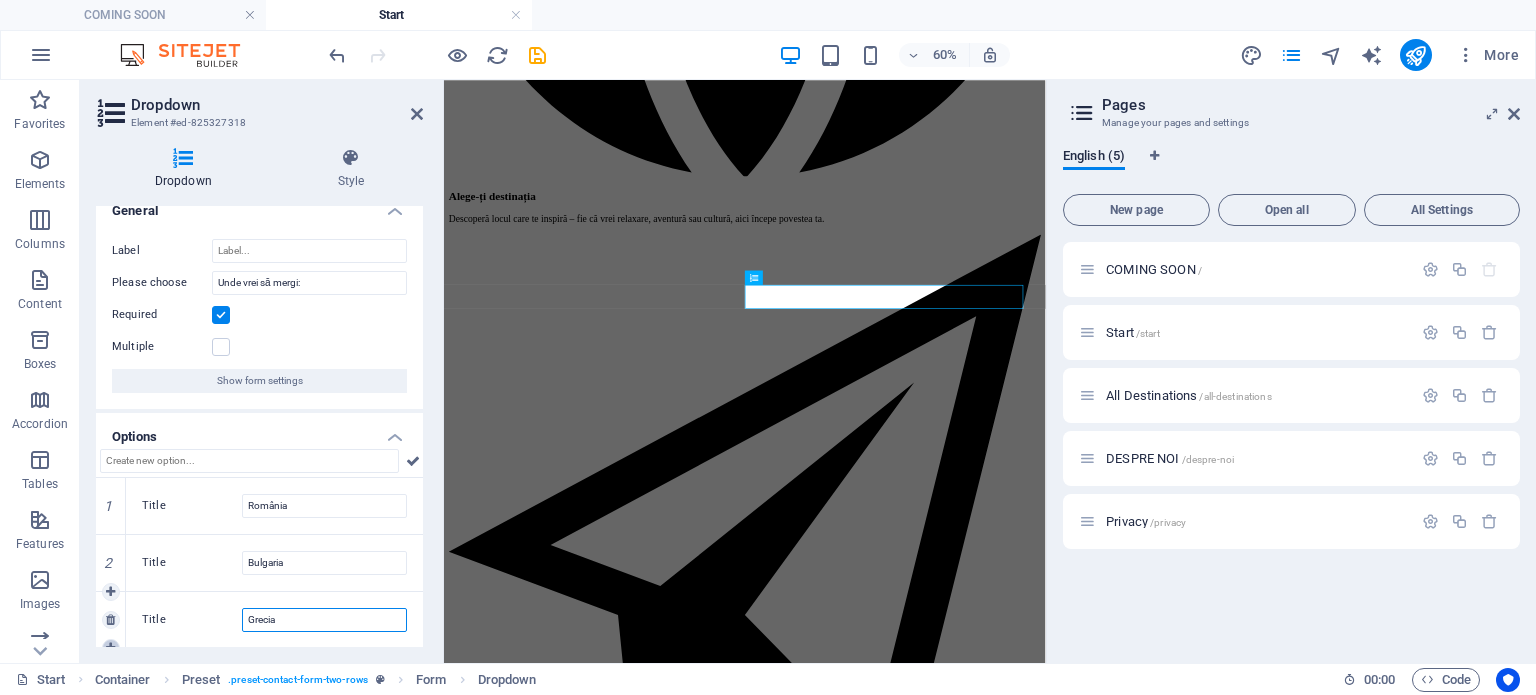type on "Grecia" 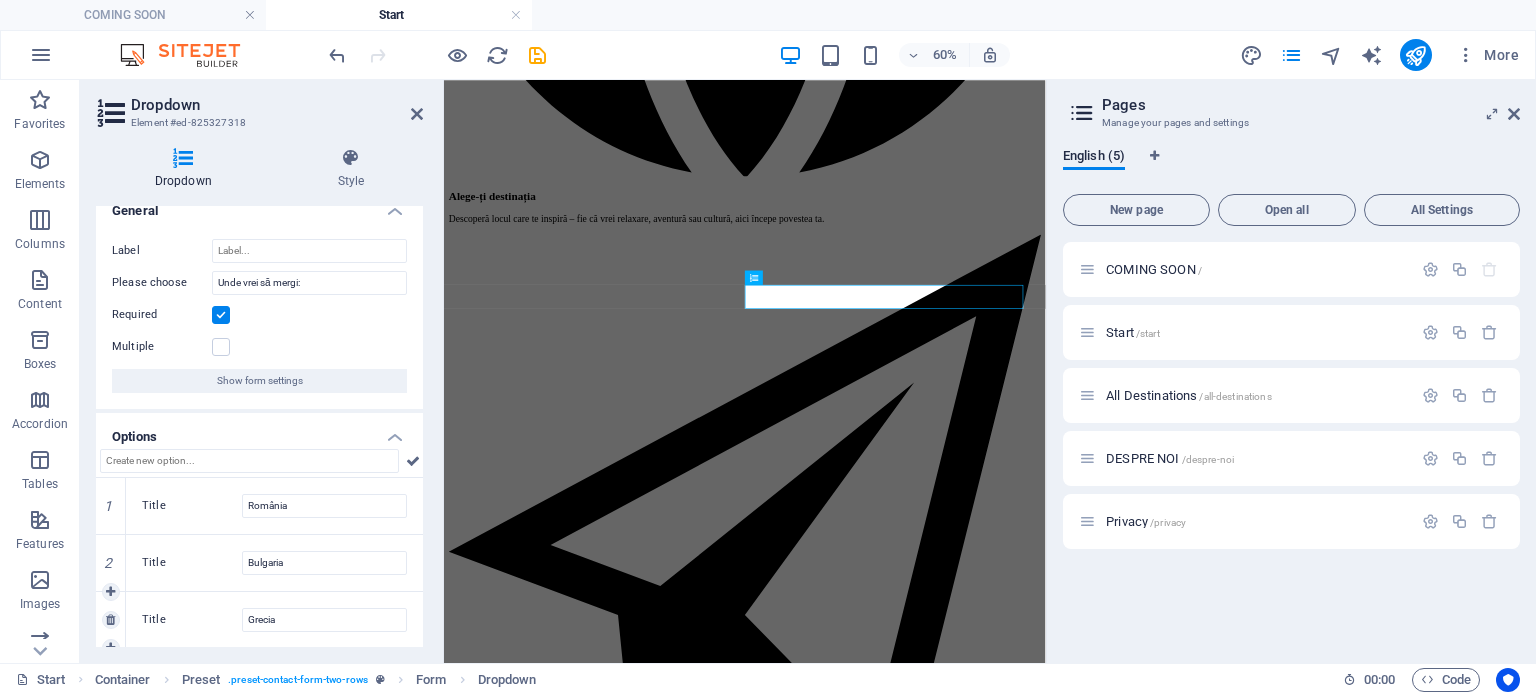 scroll, scrollTop: 28, scrollLeft: 0, axis: vertical 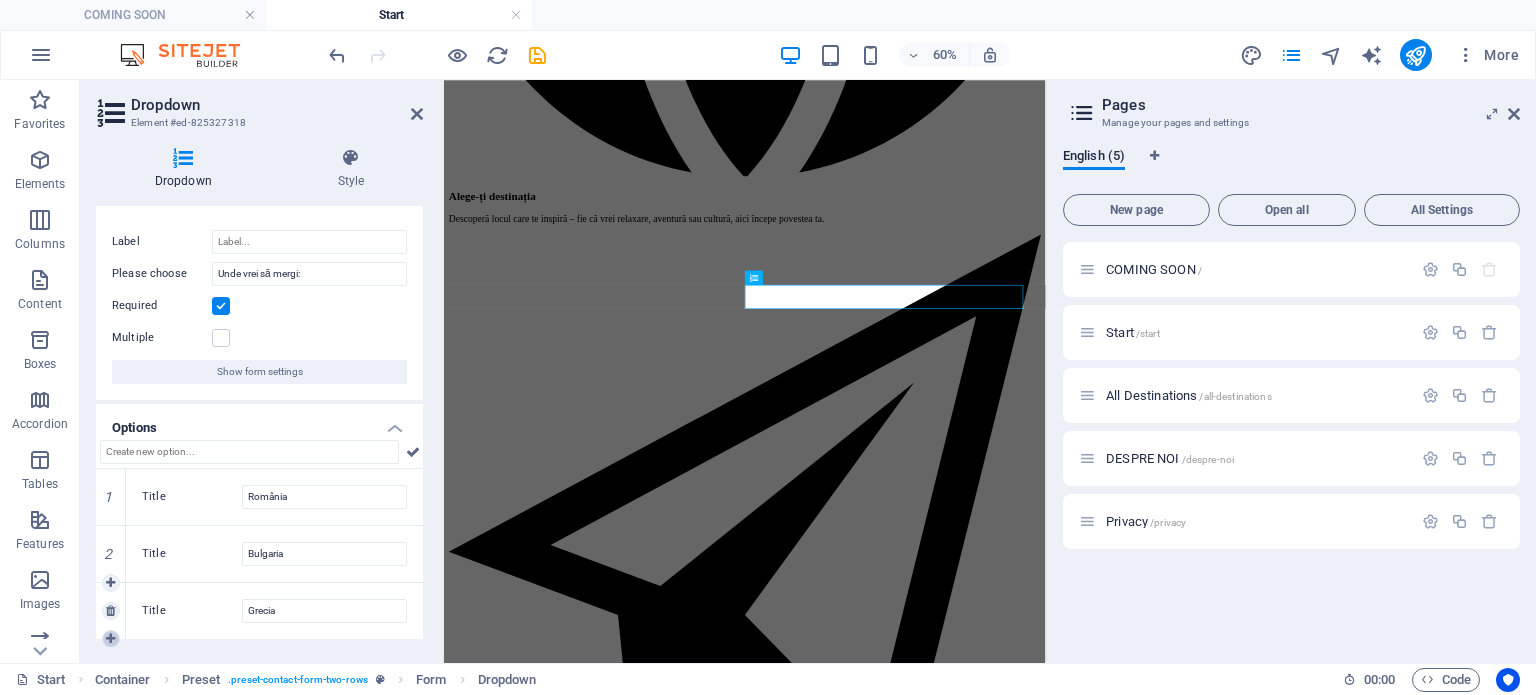 click at bounding box center (110, 639) 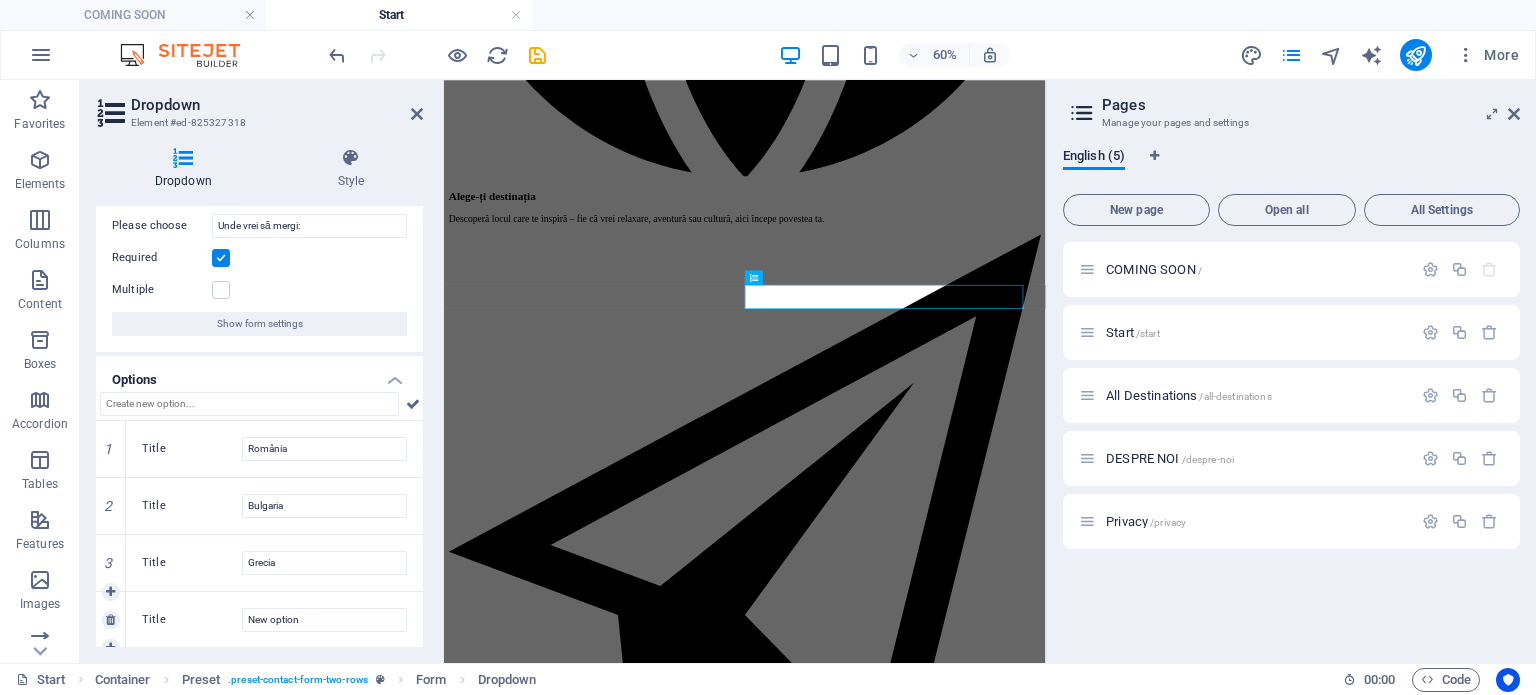 scroll, scrollTop: 84, scrollLeft: 0, axis: vertical 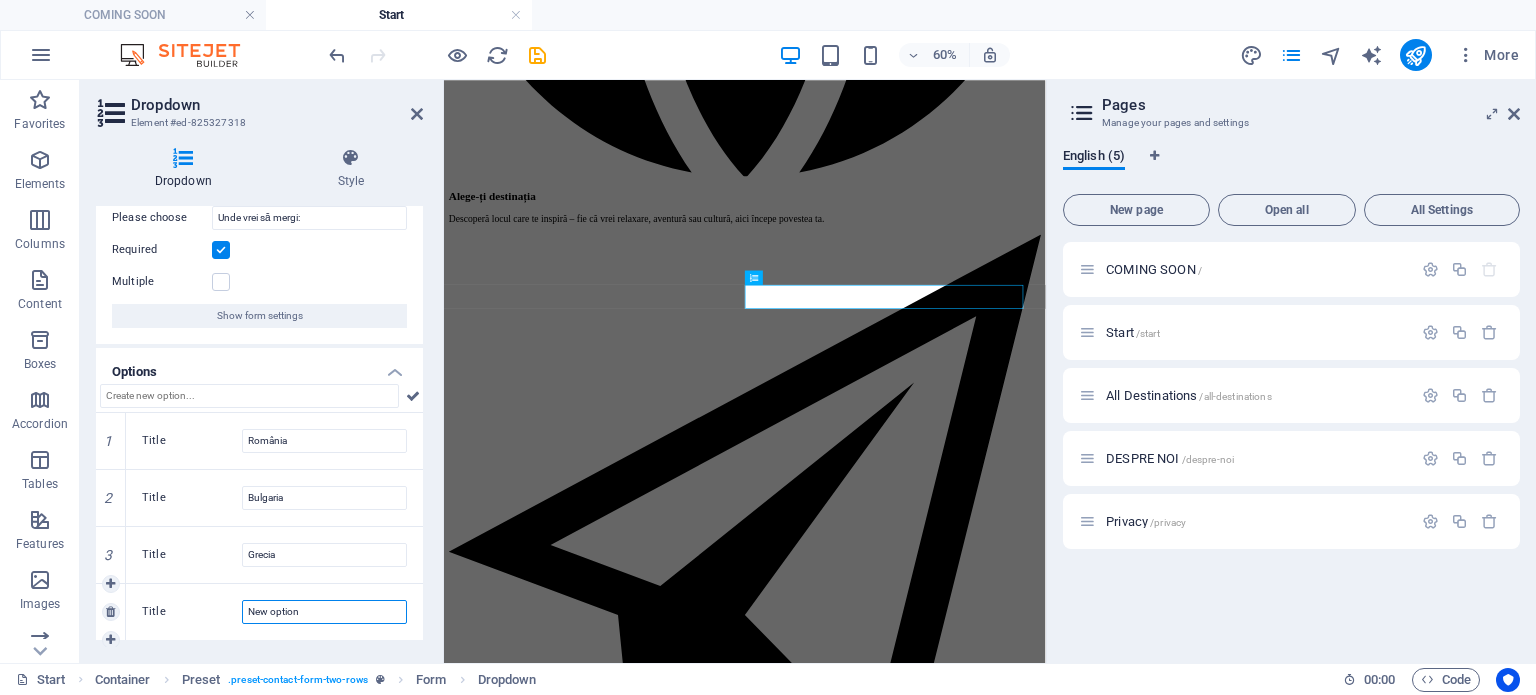 click on "New option" at bounding box center [324, 612] 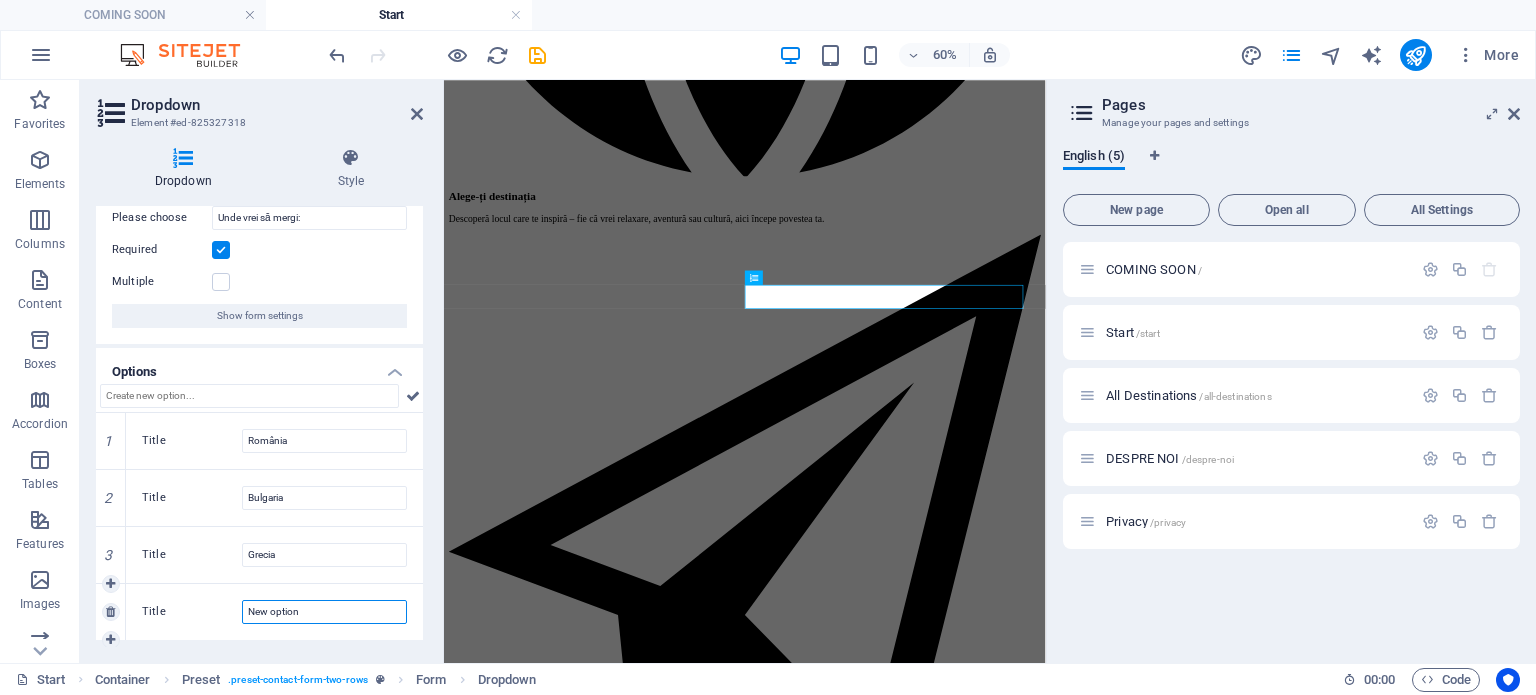 scroll, scrollTop: 84, scrollLeft: 0, axis: vertical 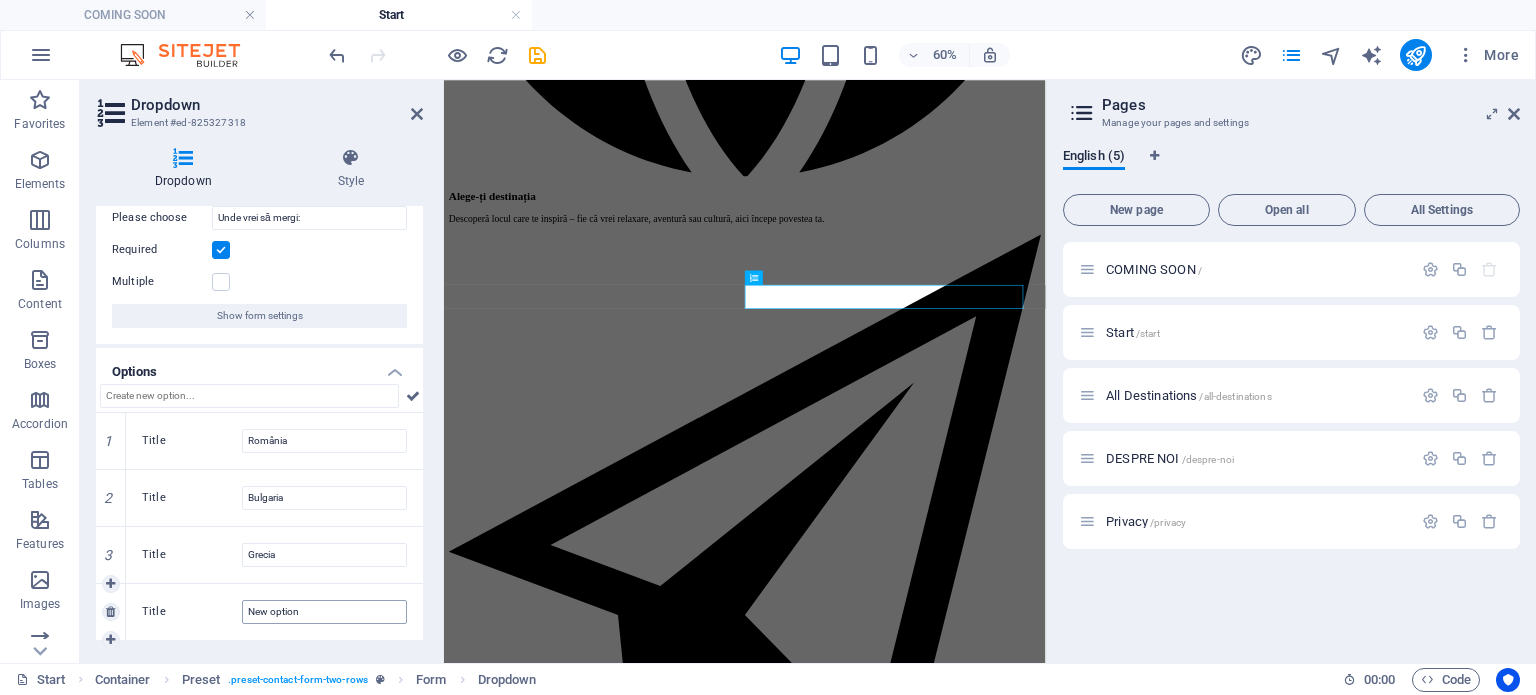 click on "Title New option" at bounding box center (274, 612) 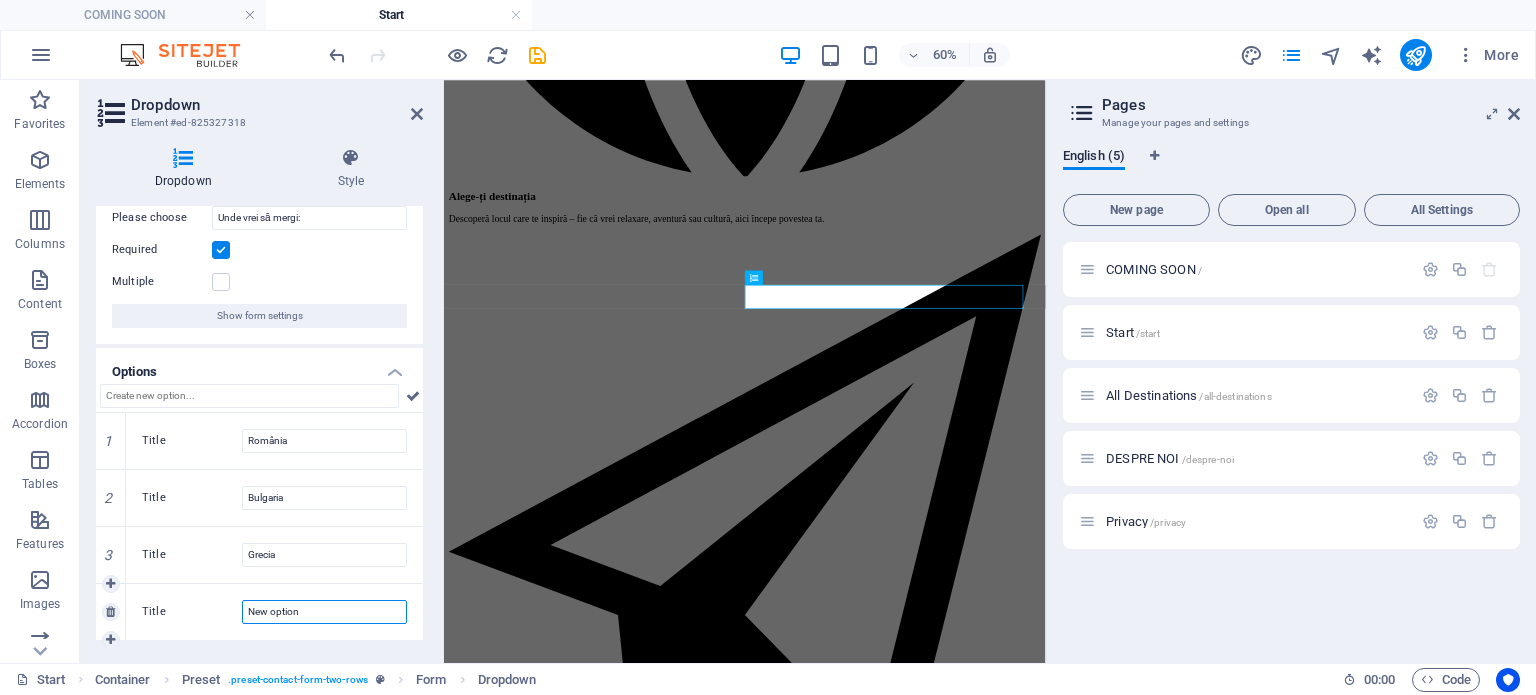 click on "New option" at bounding box center [324, 612] 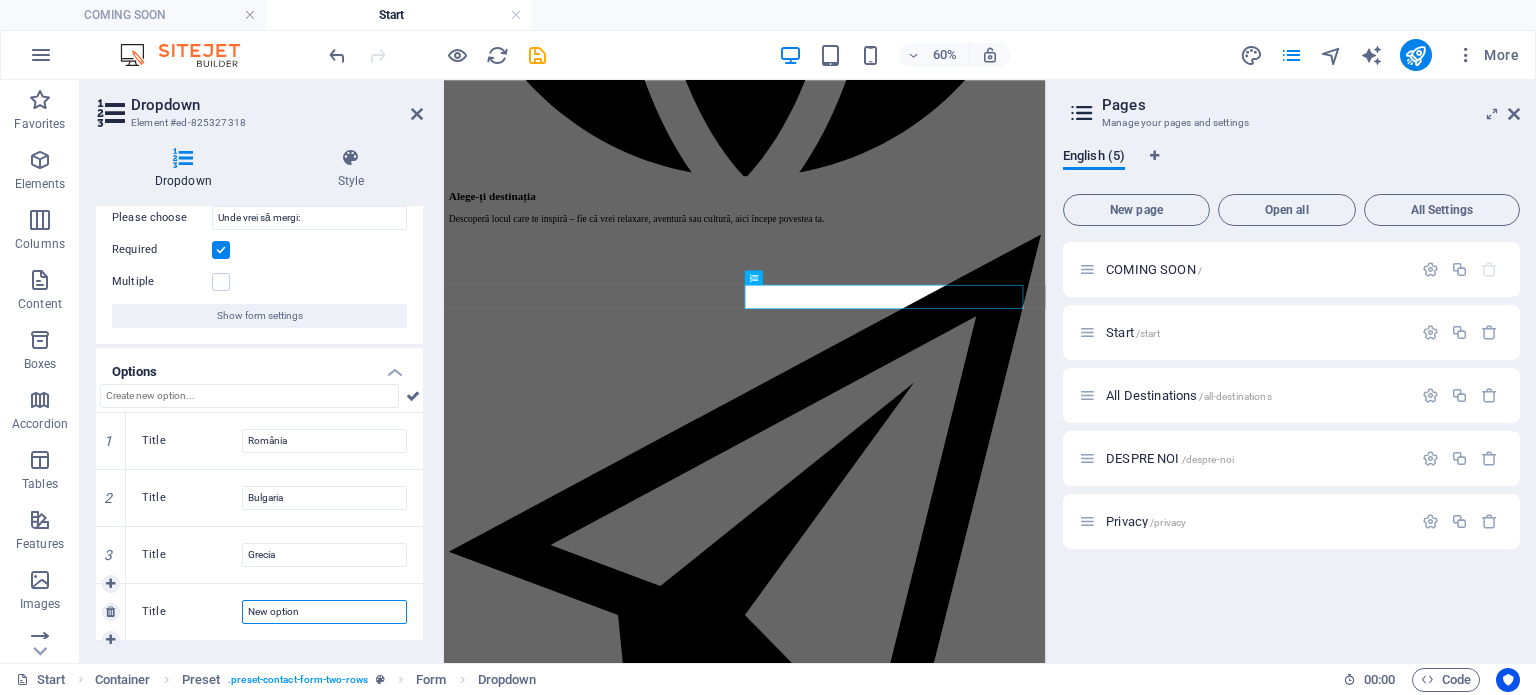click on "New option" at bounding box center [324, 612] 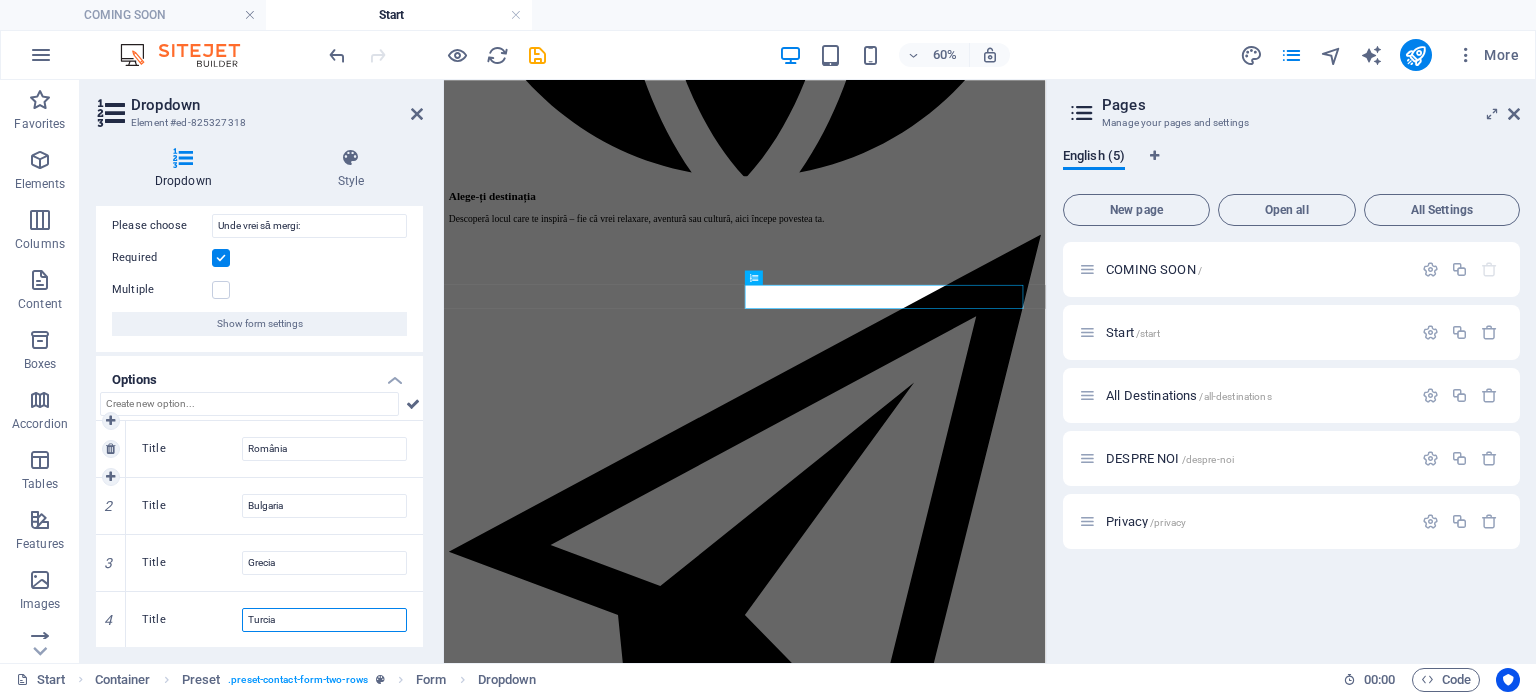 scroll, scrollTop: 76, scrollLeft: 0, axis: vertical 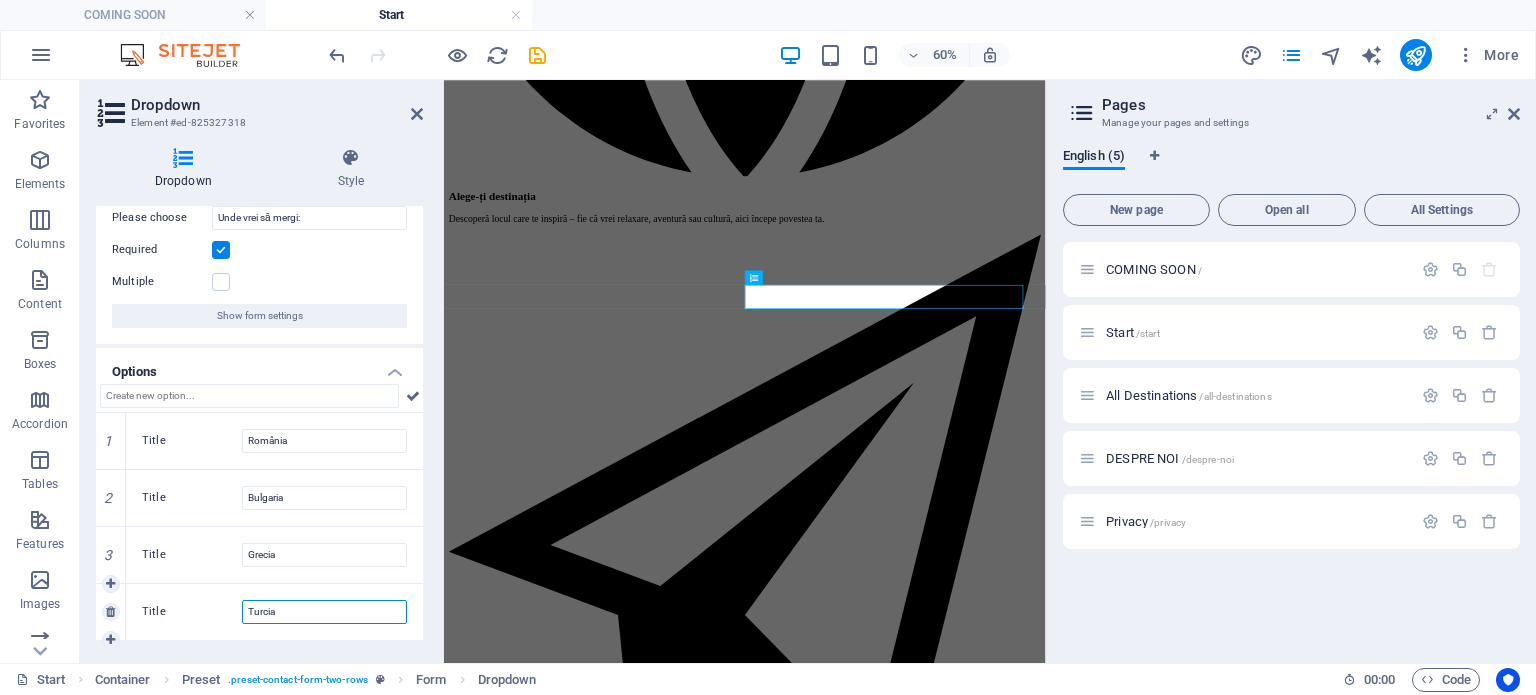 type on "Turcia" 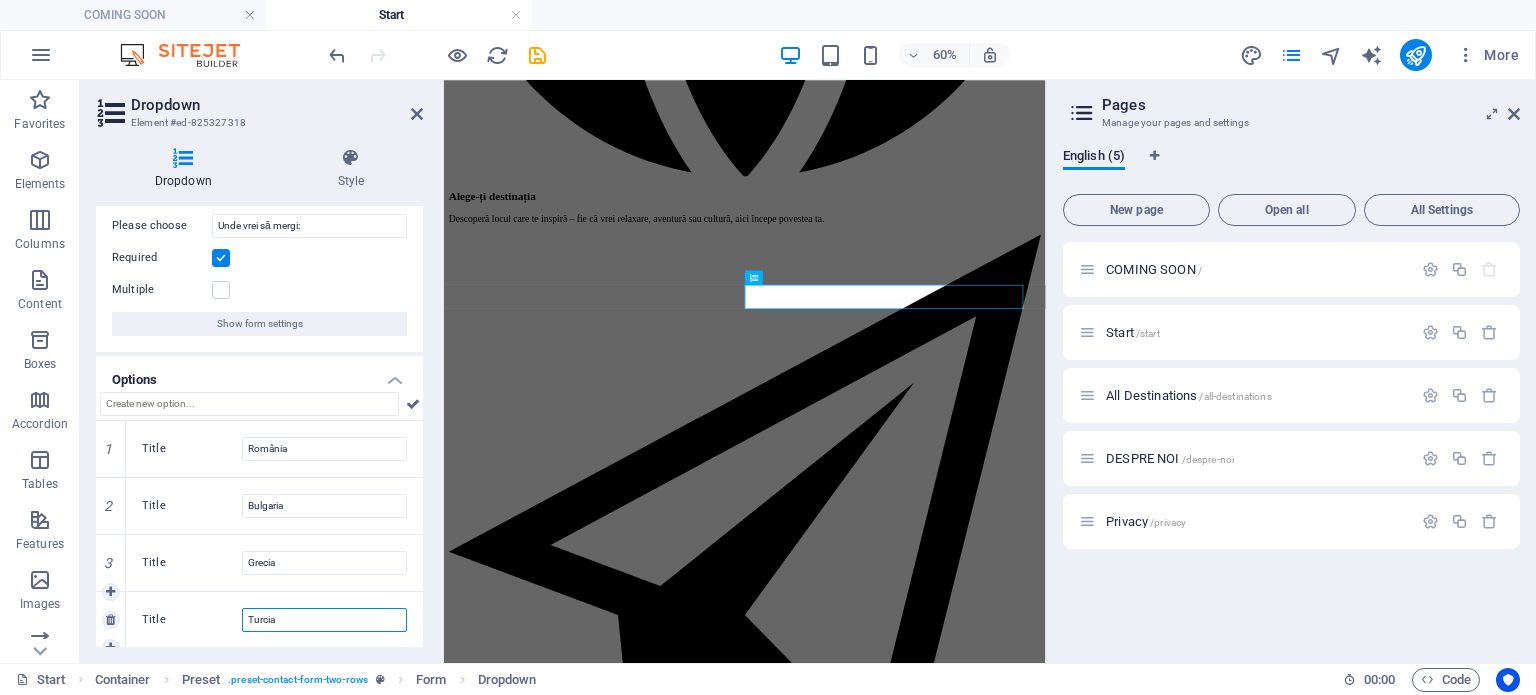 click on "Turcia" at bounding box center [324, 620] 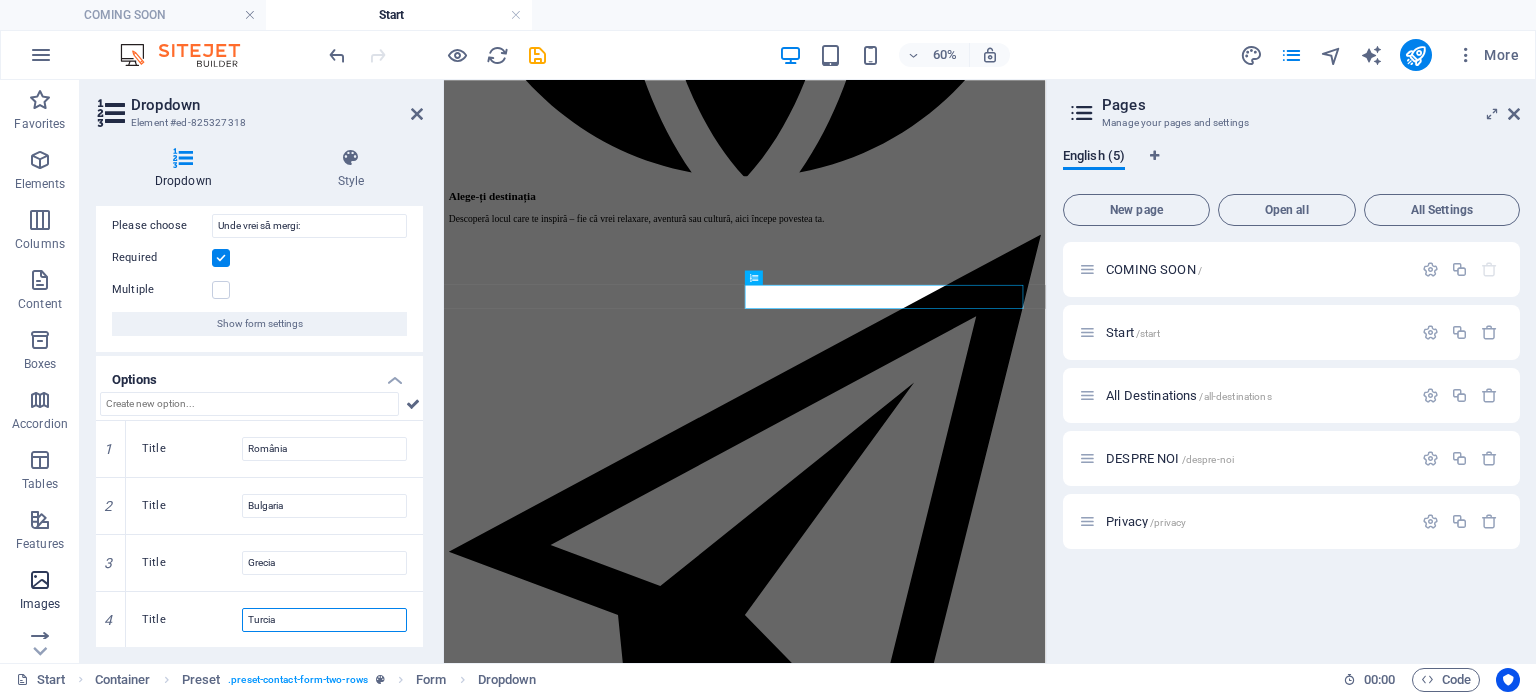 scroll, scrollTop: 76, scrollLeft: 0, axis: vertical 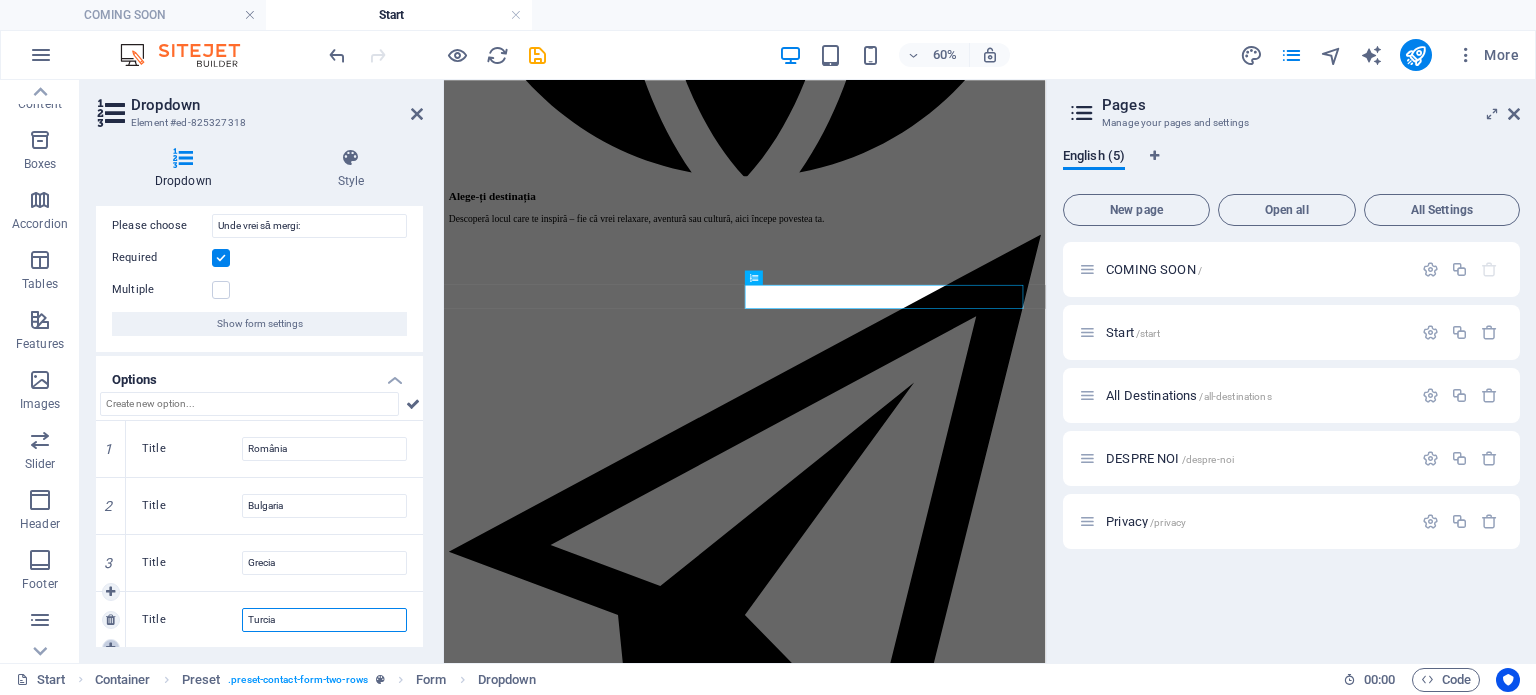 click at bounding box center [111, 648] 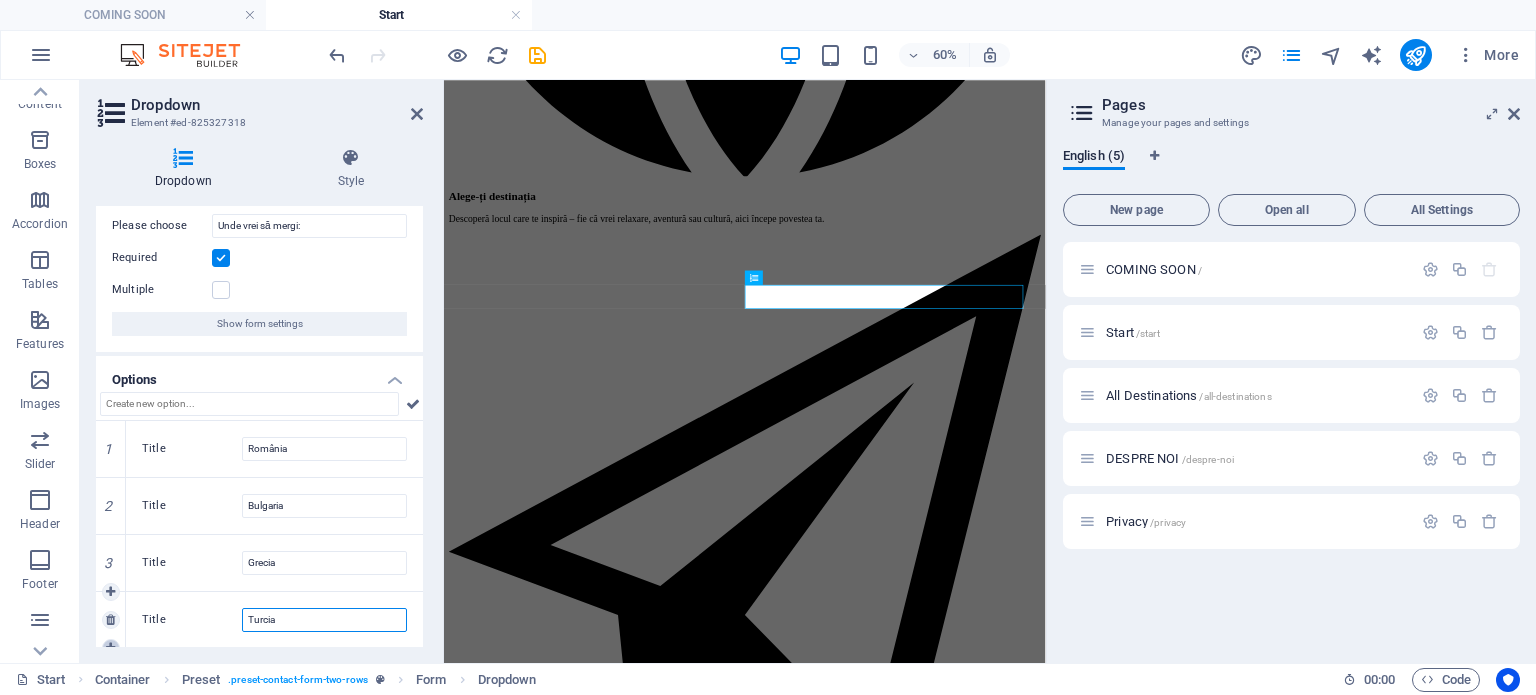 click at bounding box center [110, 648] 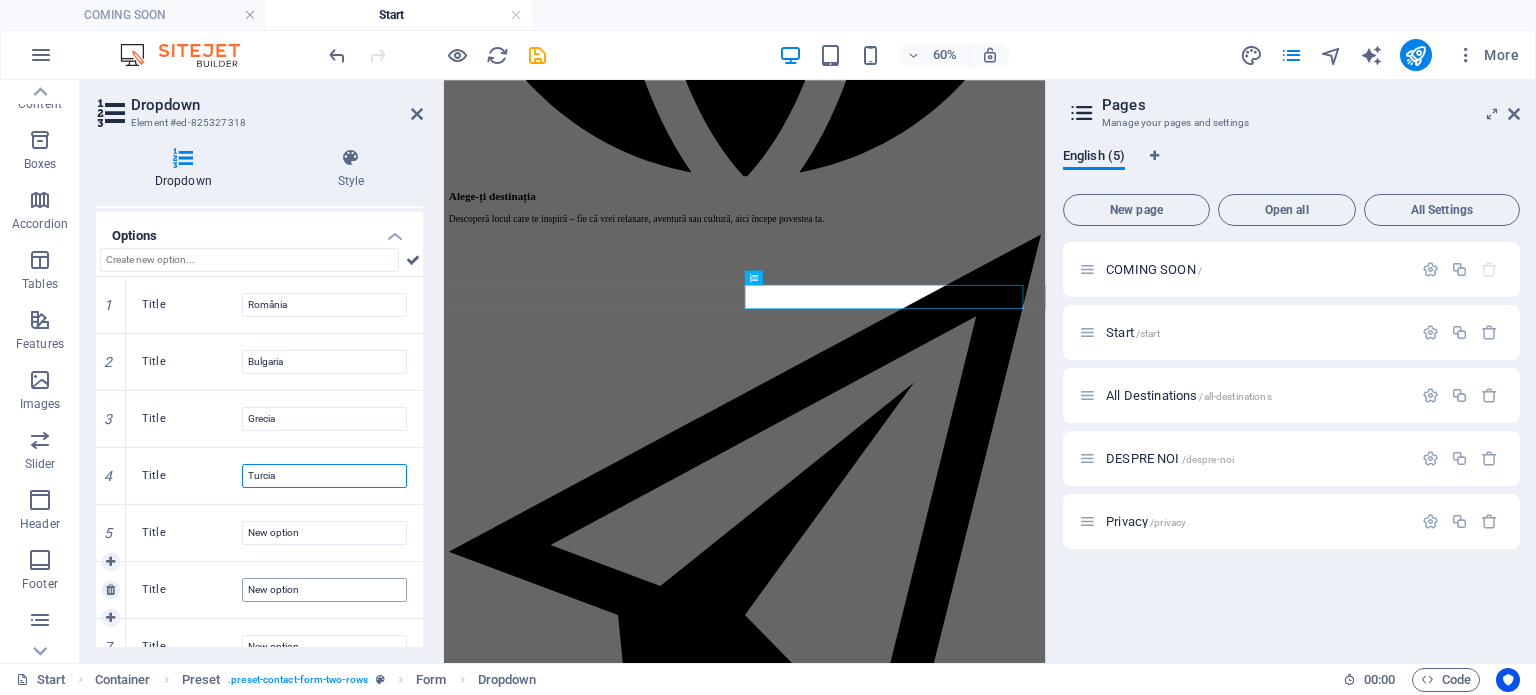 scroll, scrollTop: 246, scrollLeft: 0, axis: vertical 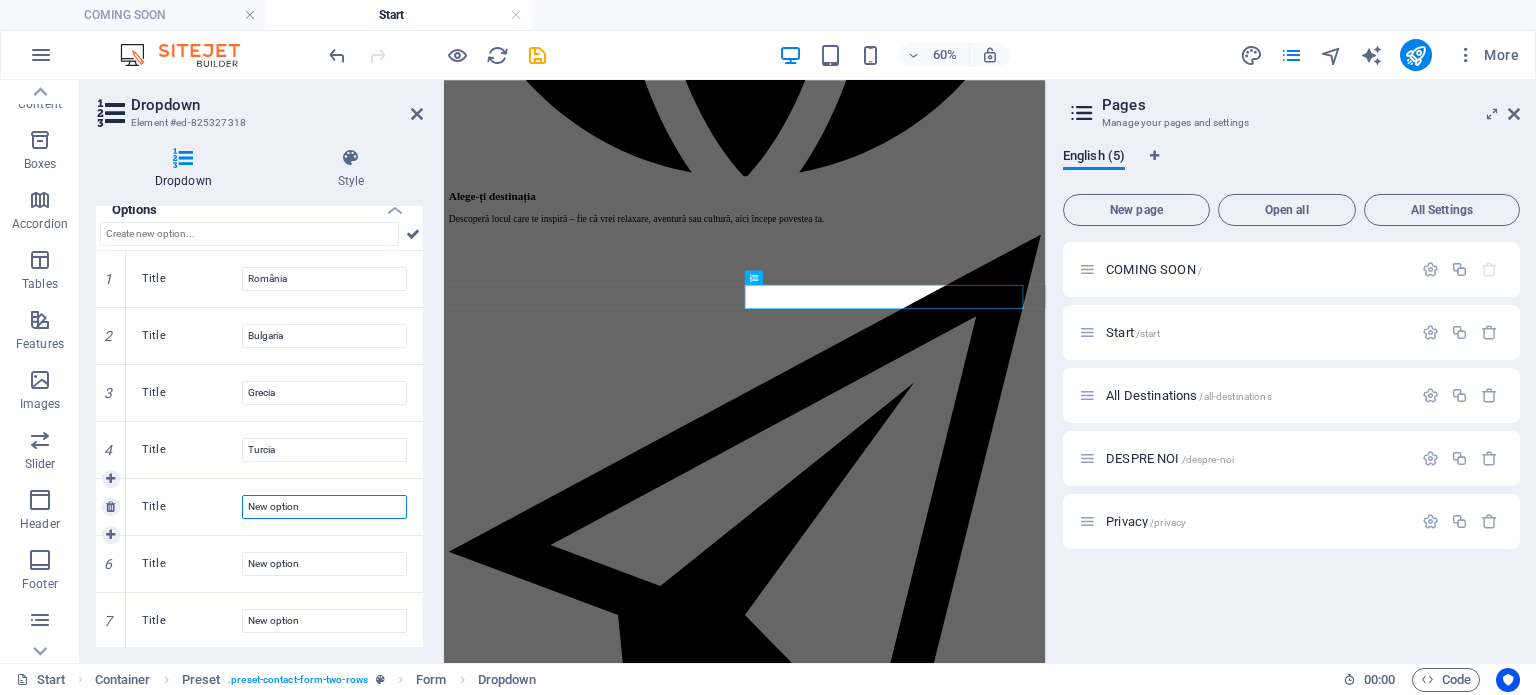 click on "New option" at bounding box center [324, 507] 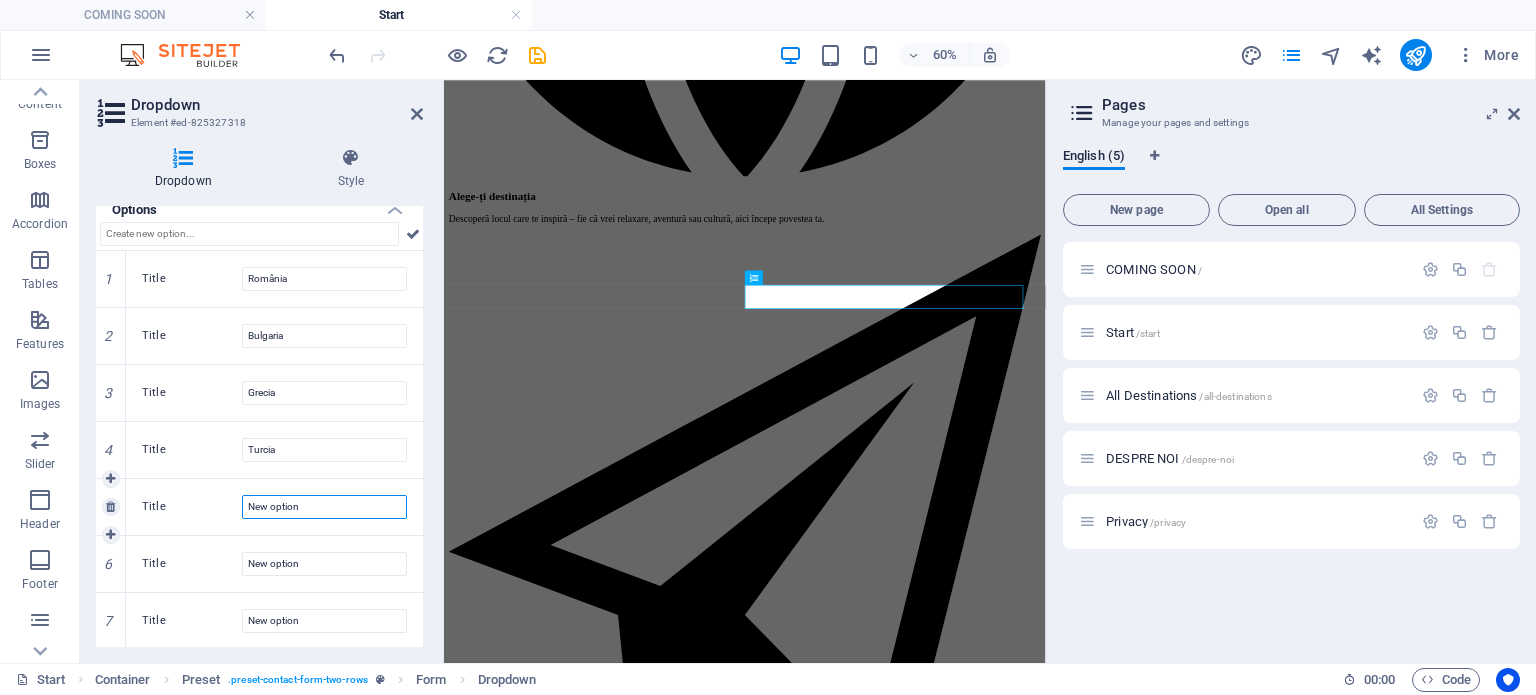 click on "New option" at bounding box center (324, 507) 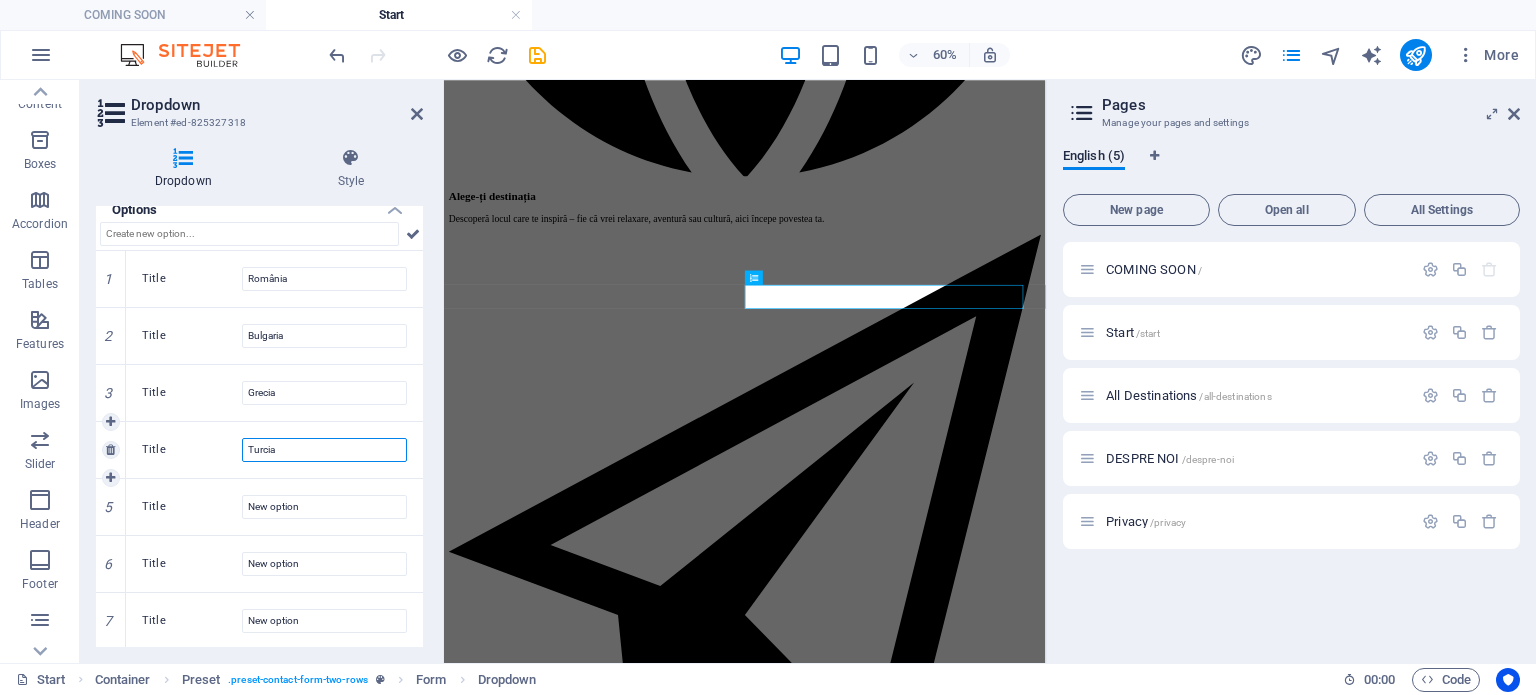 click on "Turcia" at bounding box center [324, 450] 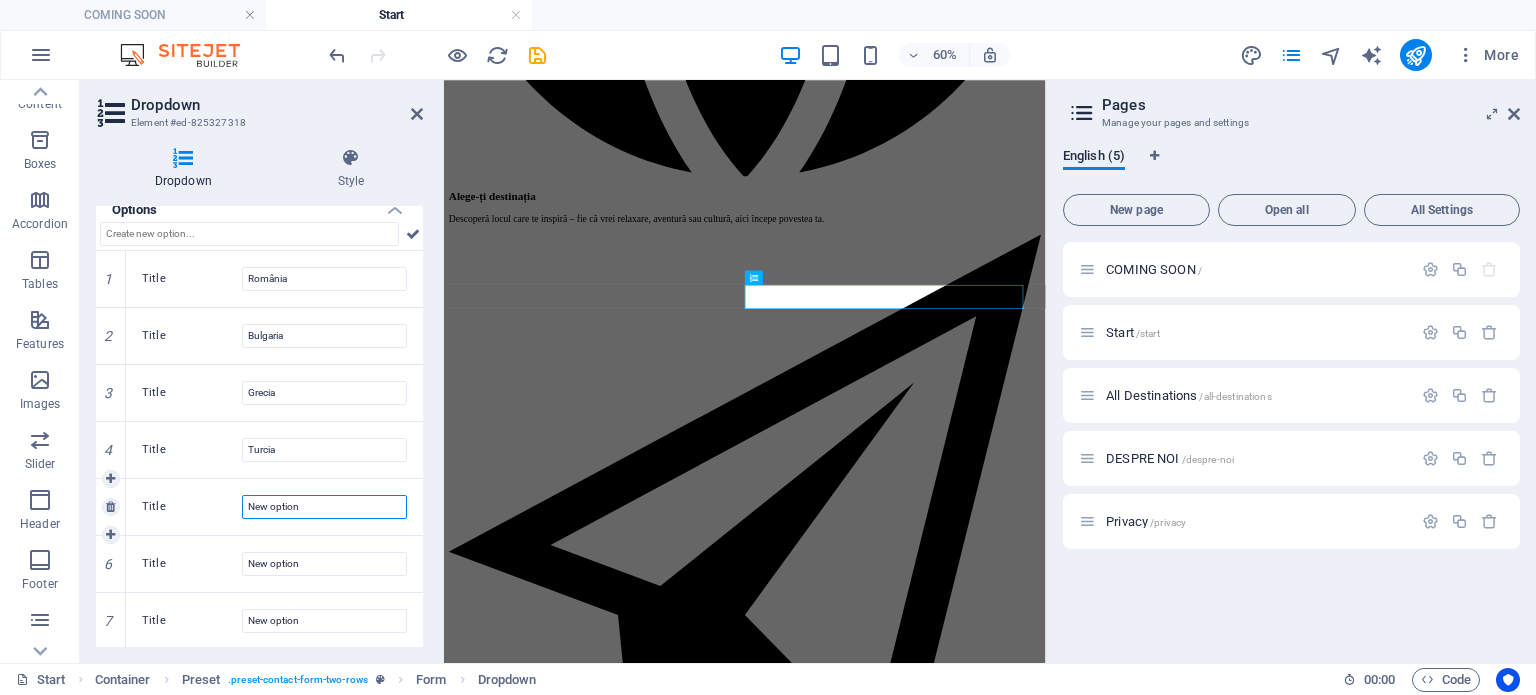 drag, startPoint x: 336, startPoint y: 506, endPoint x: 220, endPoint y: 510, distance: 116.06895 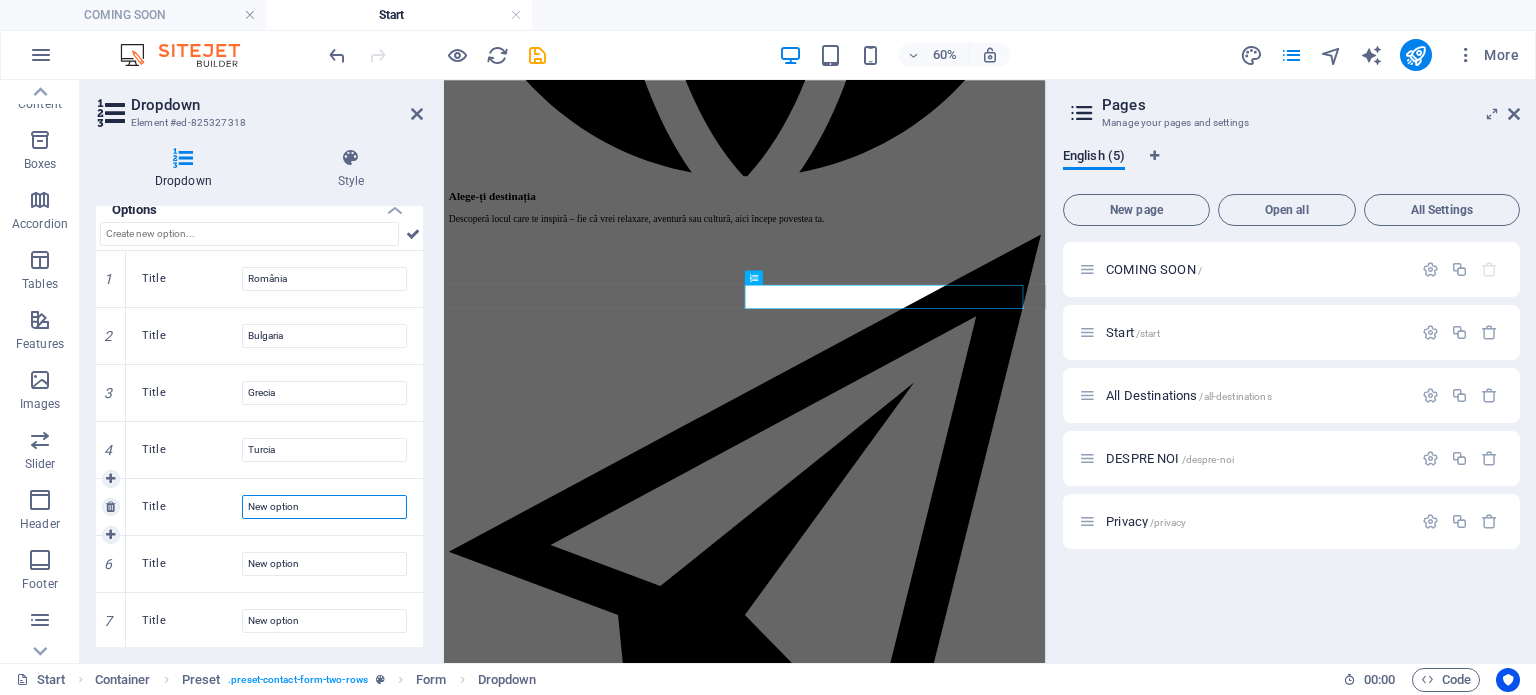 click on "Title New option" at bounding box center (274, 507) 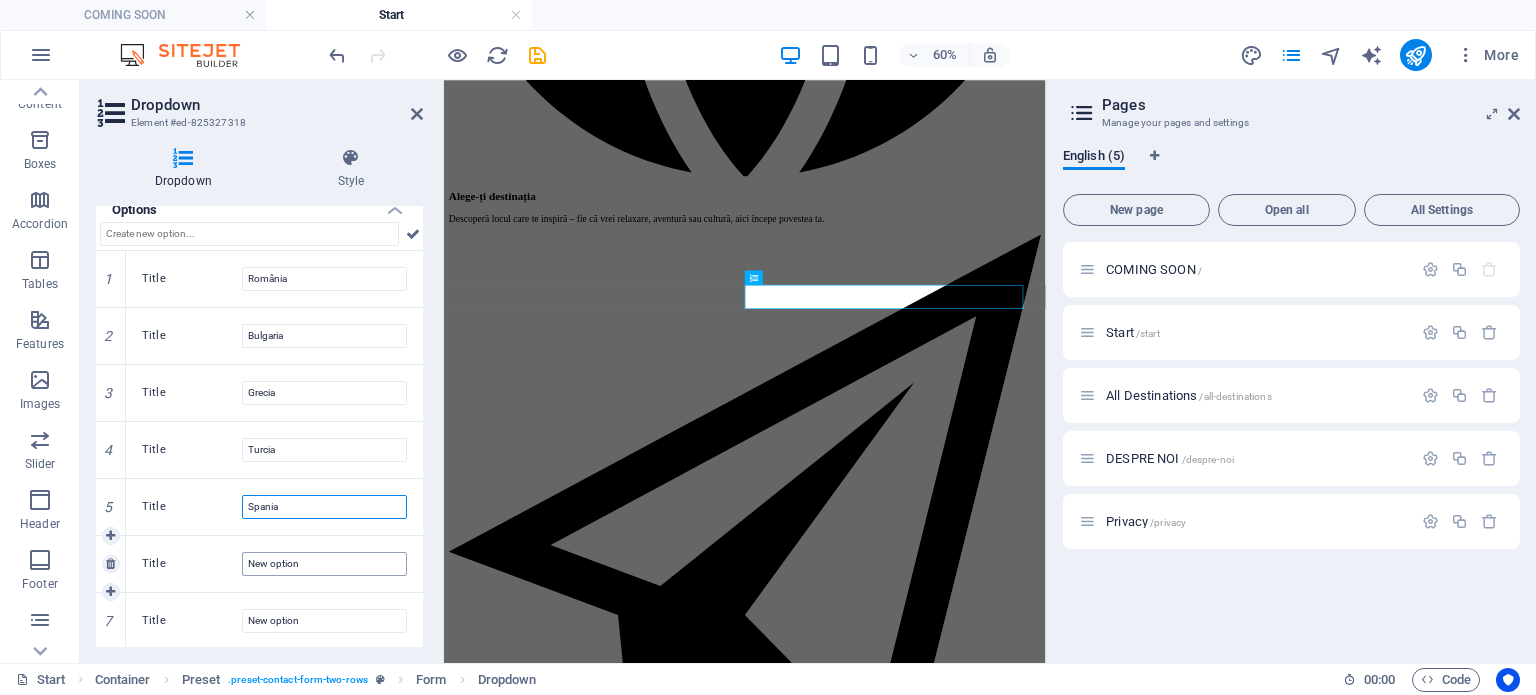 type on "Spania" 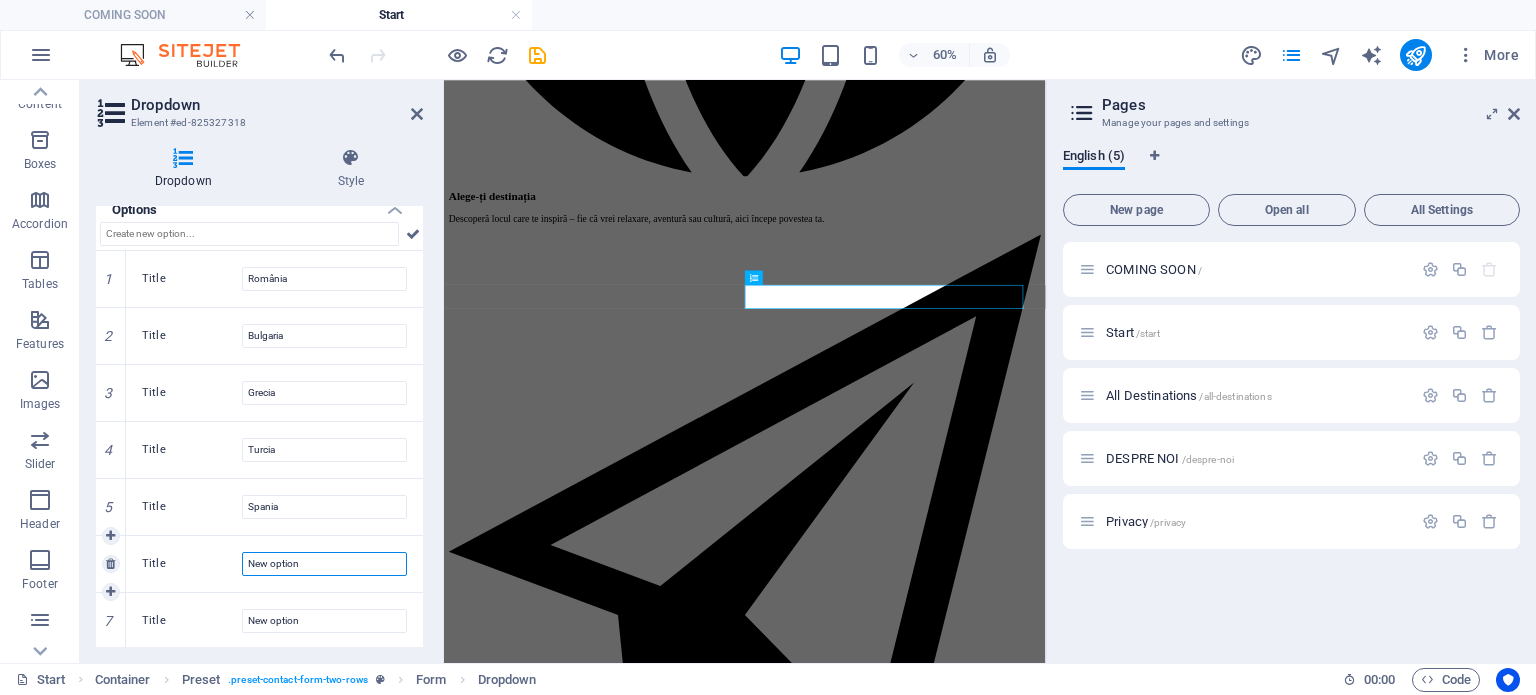 click on "New option" at bounding box center [324, 564] 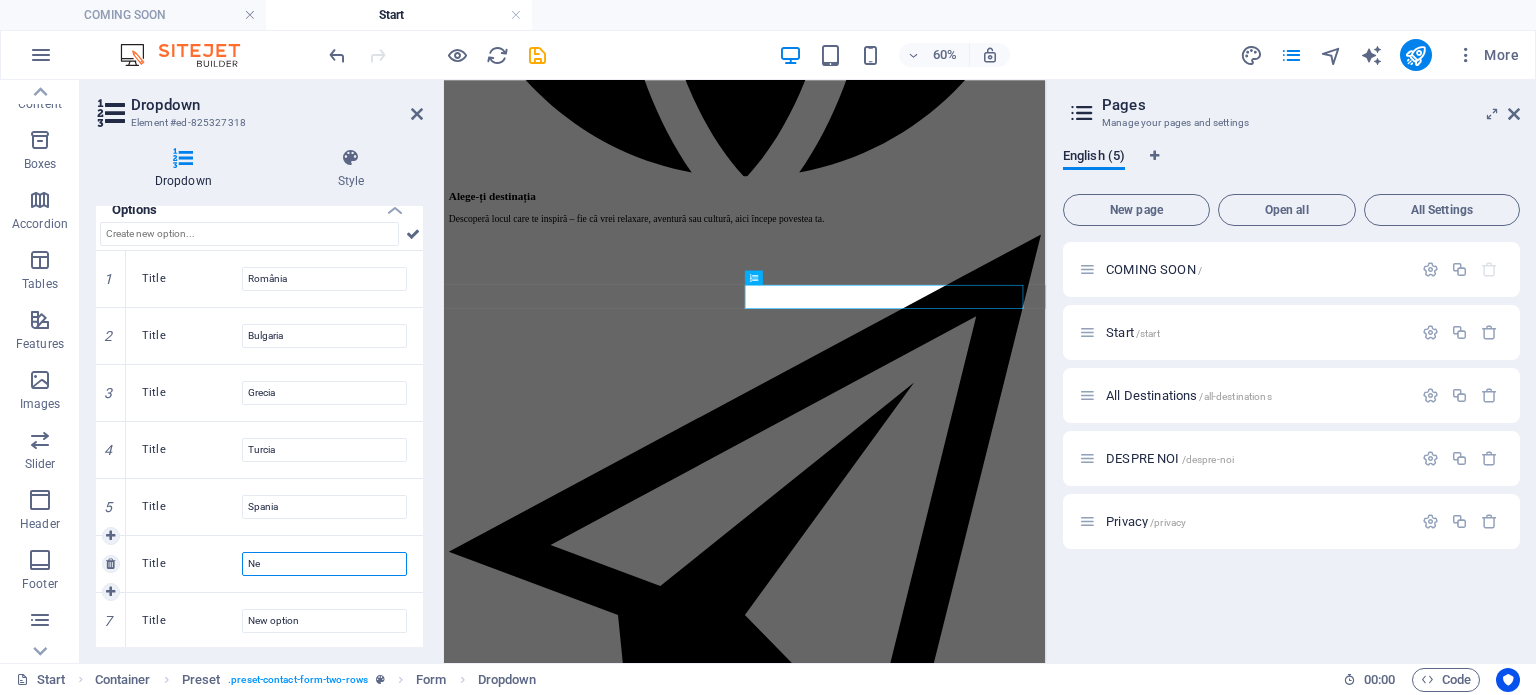 type on "N" 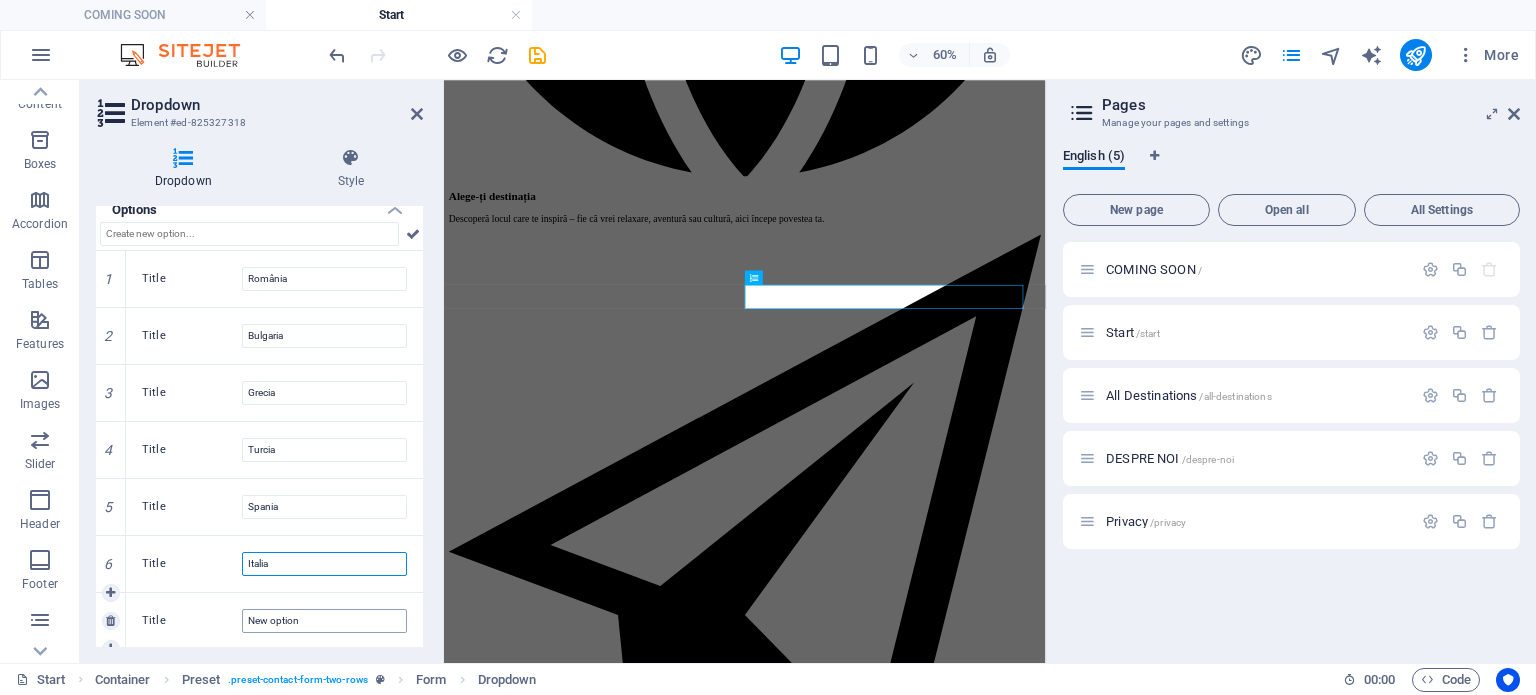 type on "Italia" 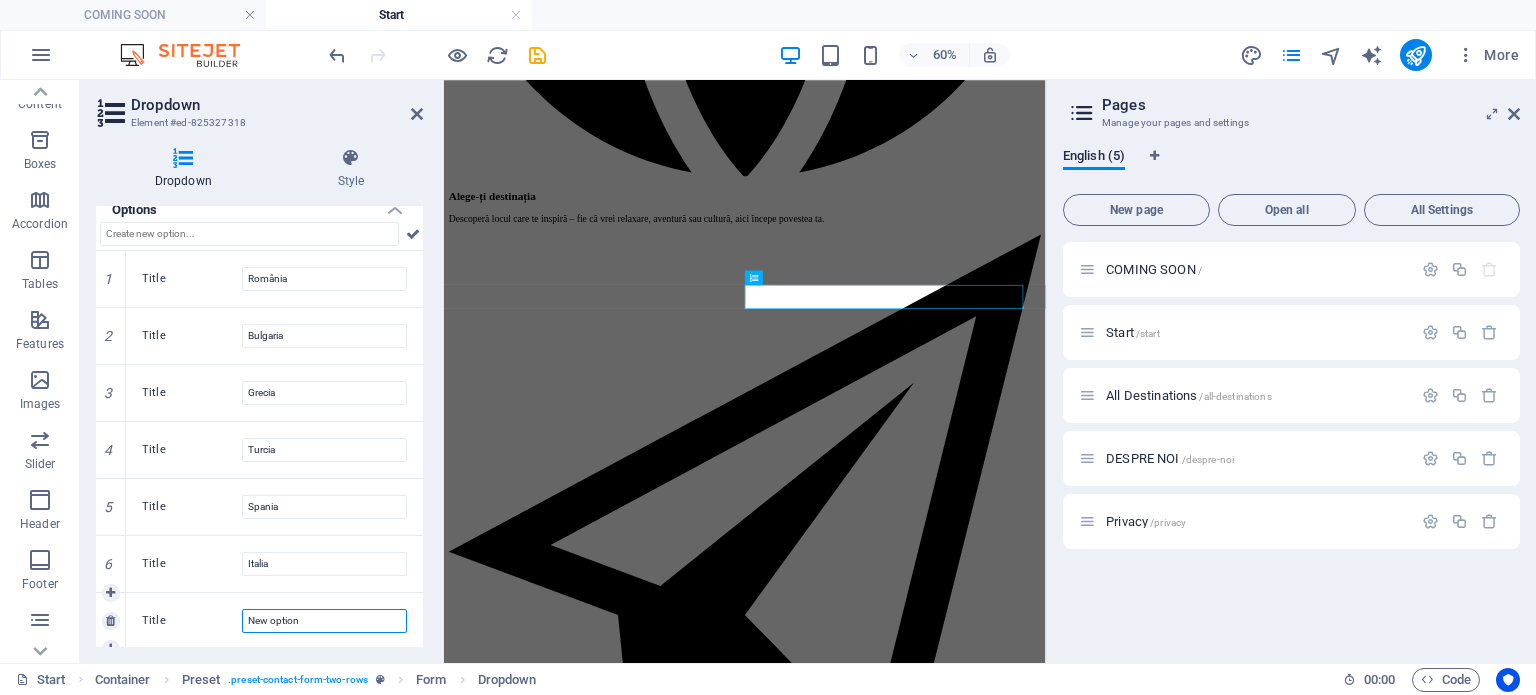 click on "New option" at bounding box center (324, 621) 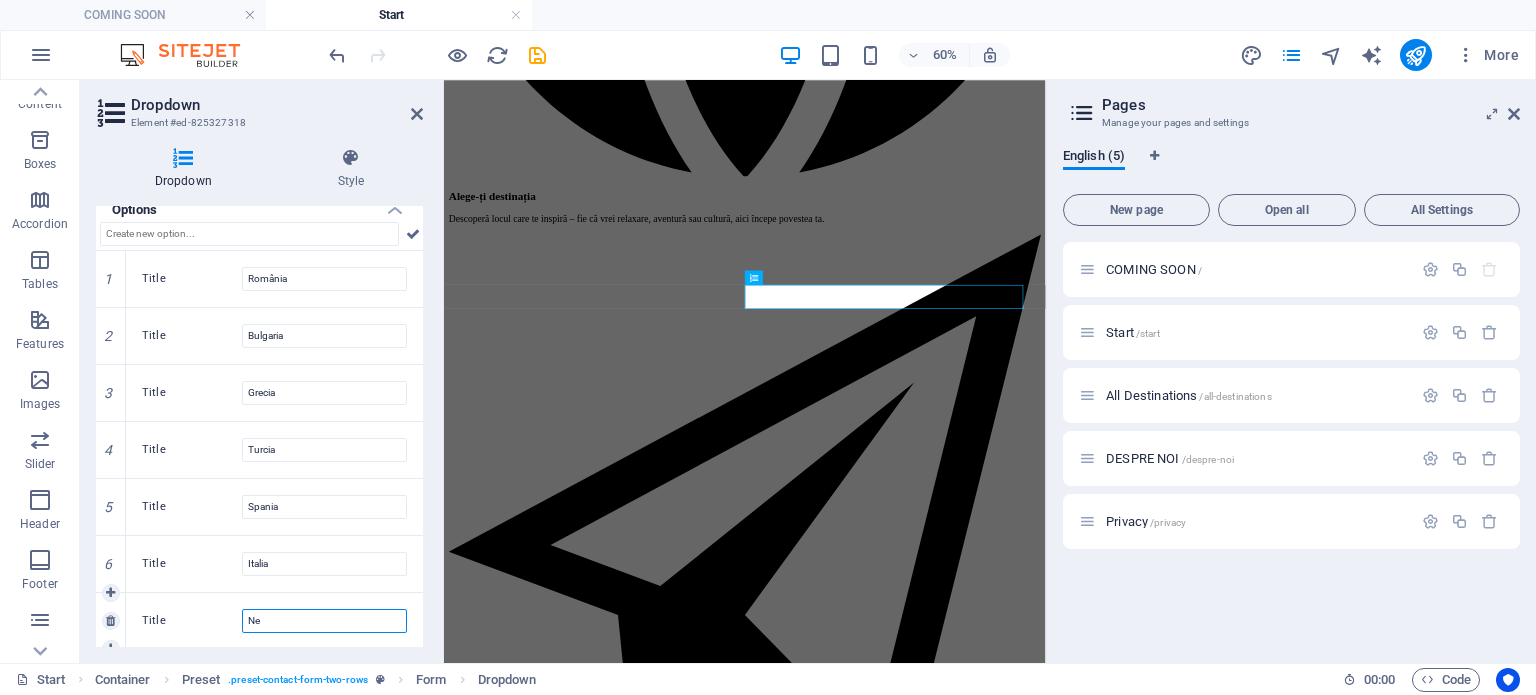 type on "N" 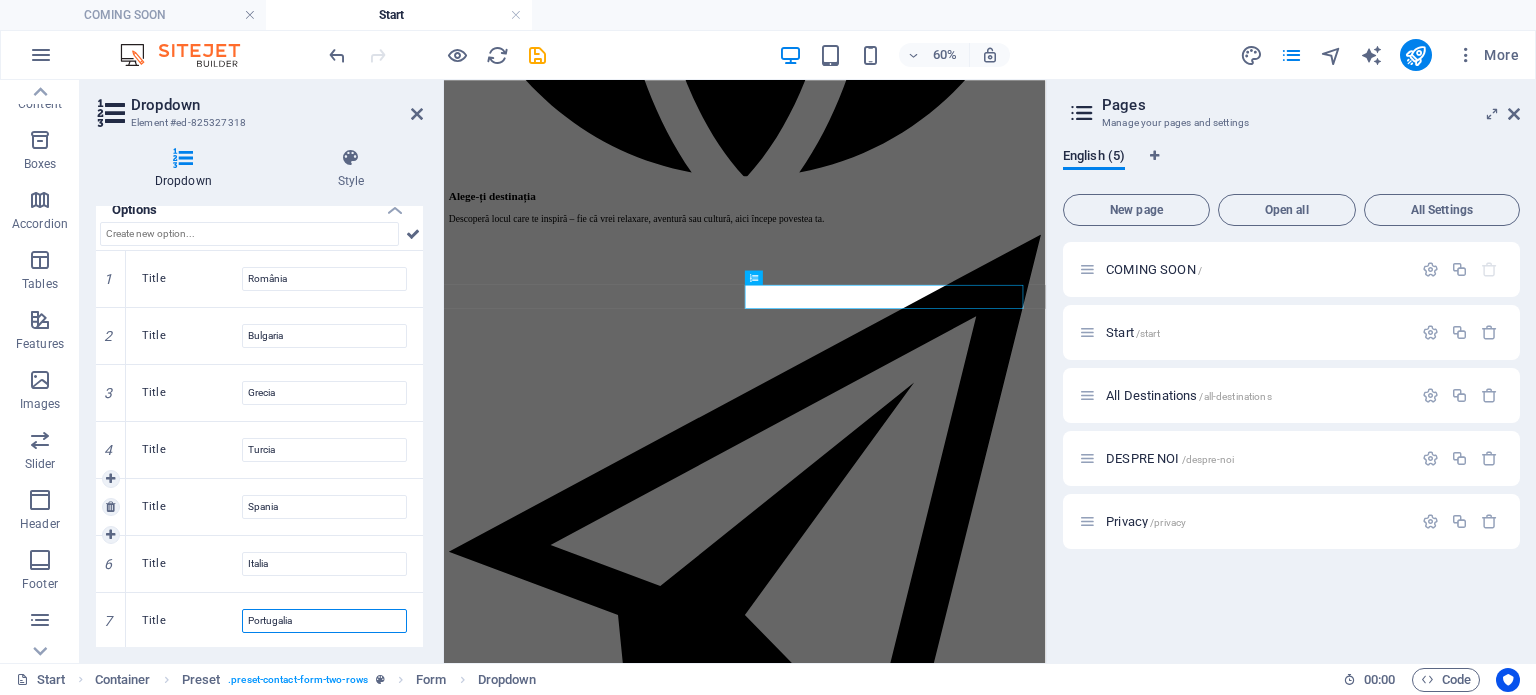 type on "Portugalia" 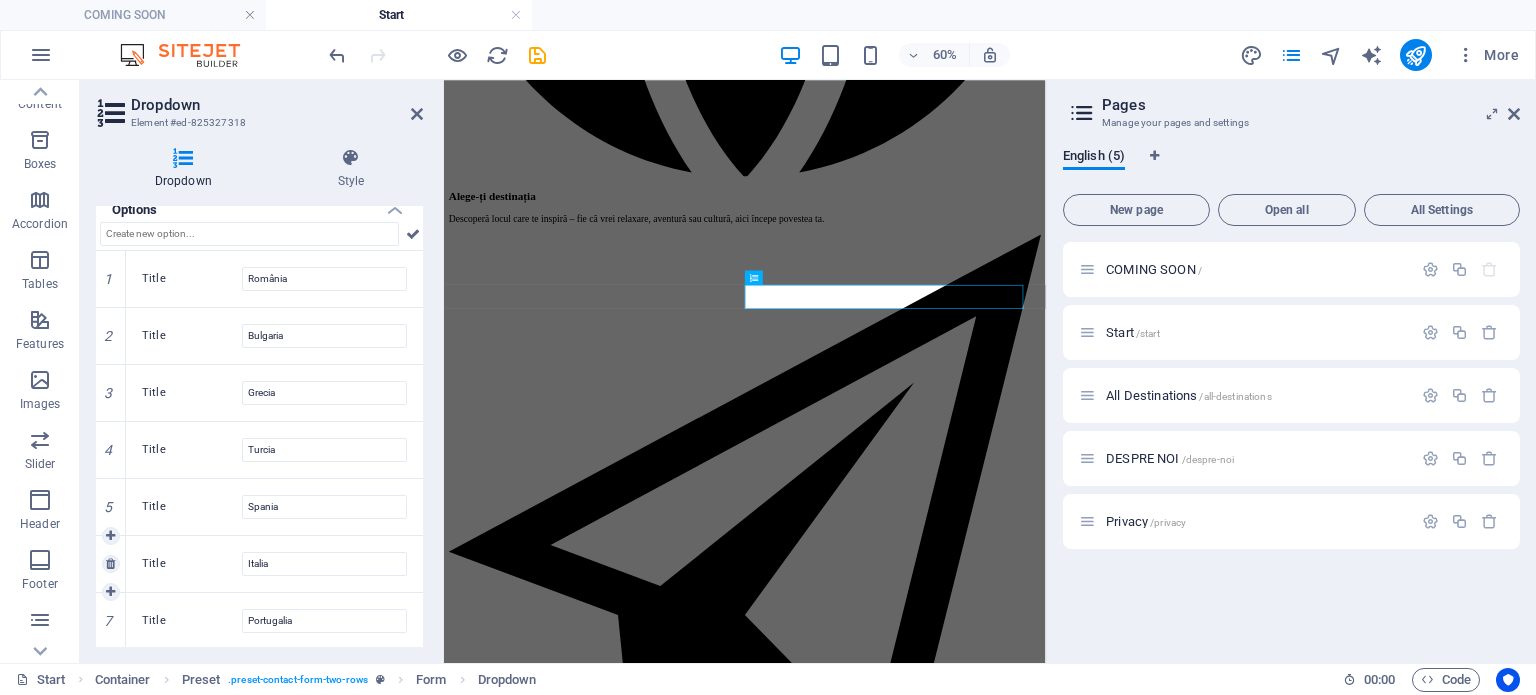 click on "[COUNTRY_NAME]" at bounding box center [274, 507] 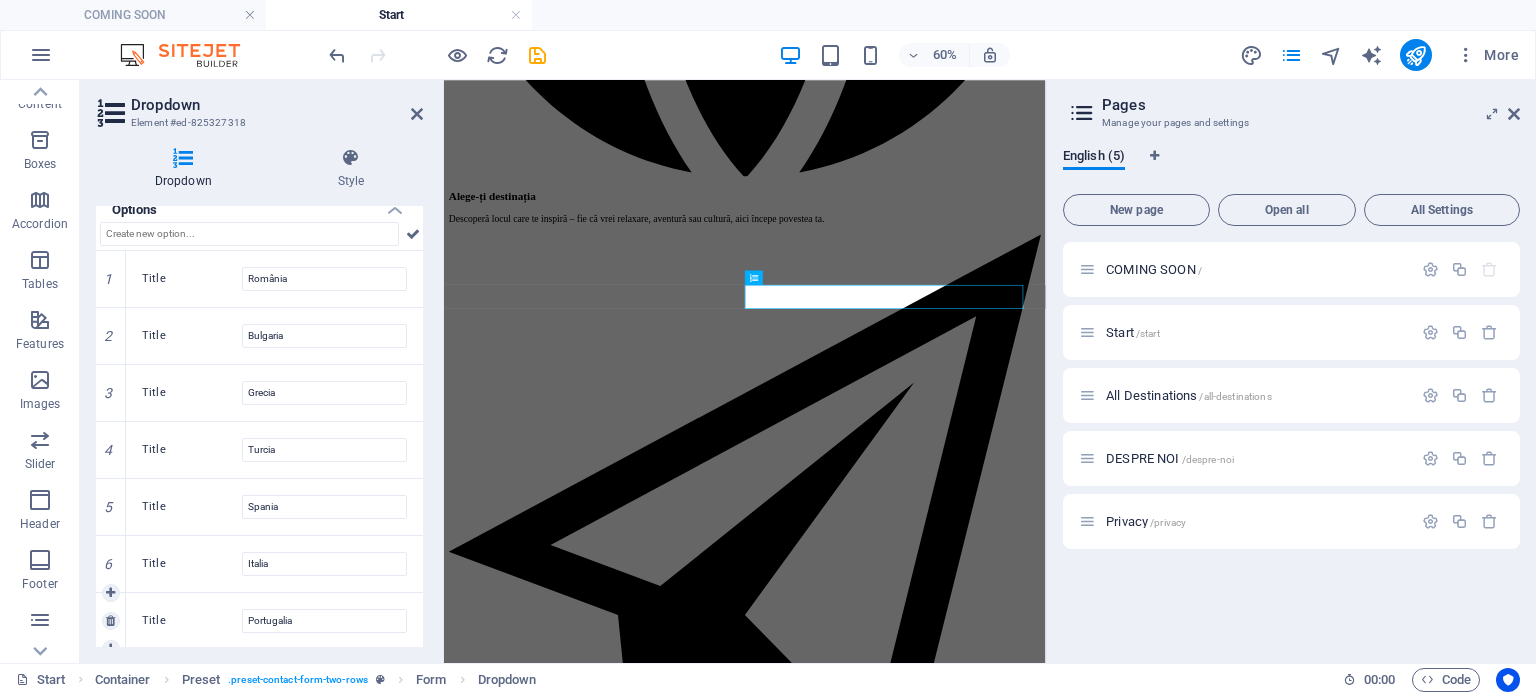 scroll, scrollTop: 255, scrollLeft: 0, axis: vertical 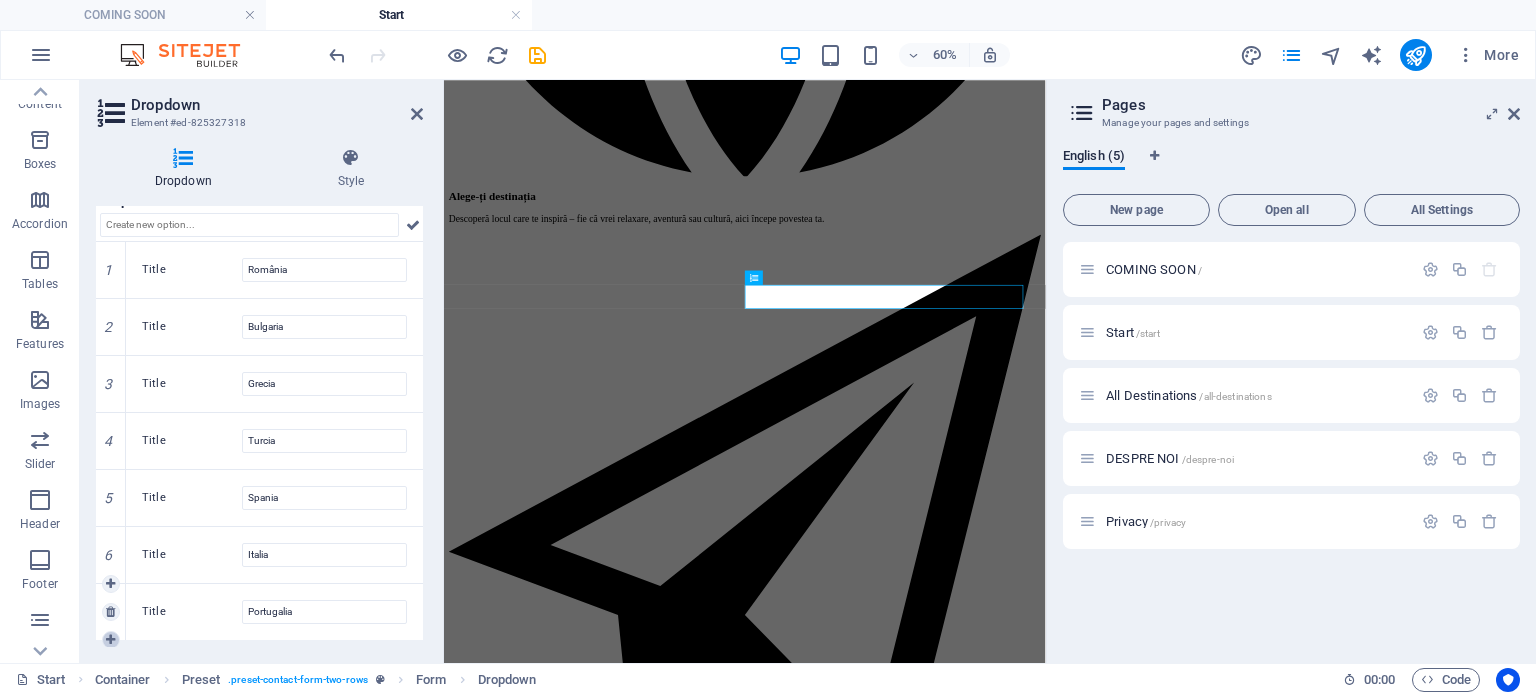 click at bounding box center (111, 640) 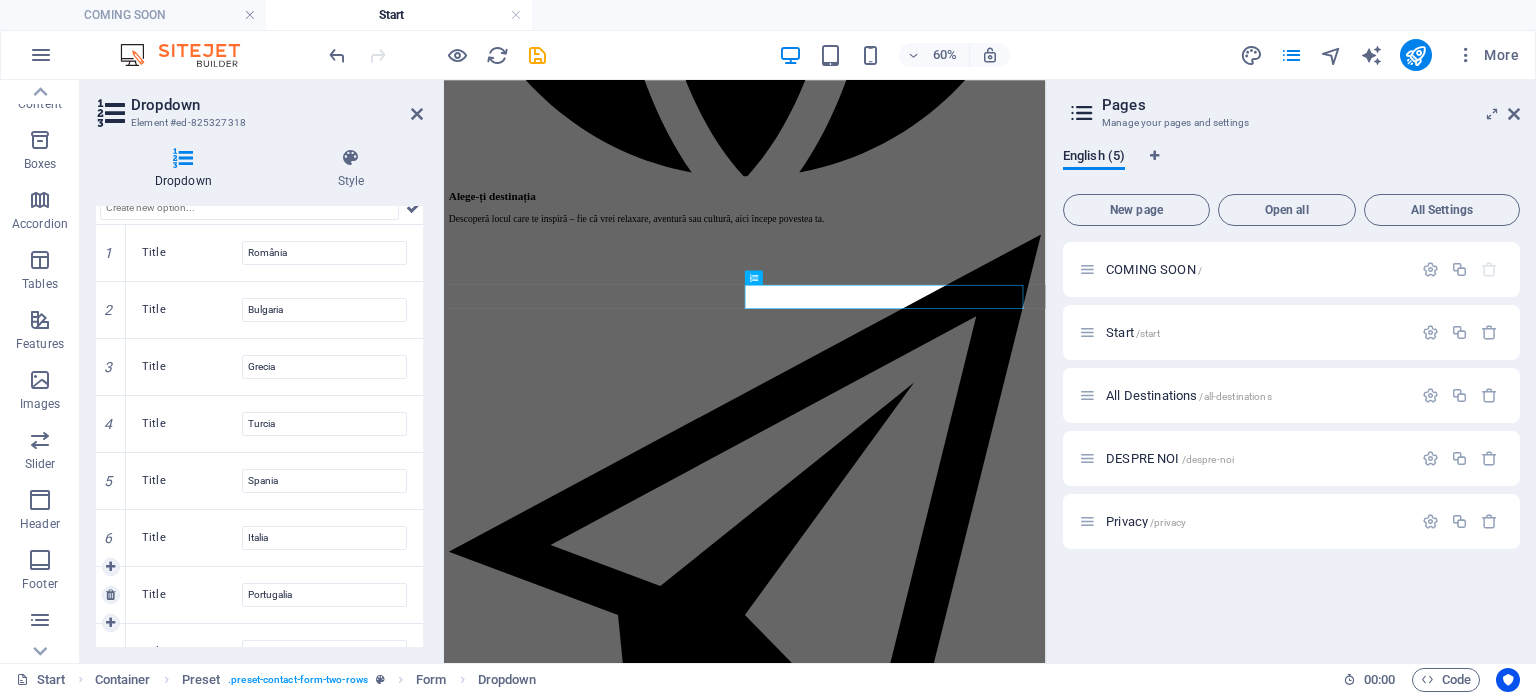 scroll, scrollTop: 303, scrollLeft: 0, axis: vertical 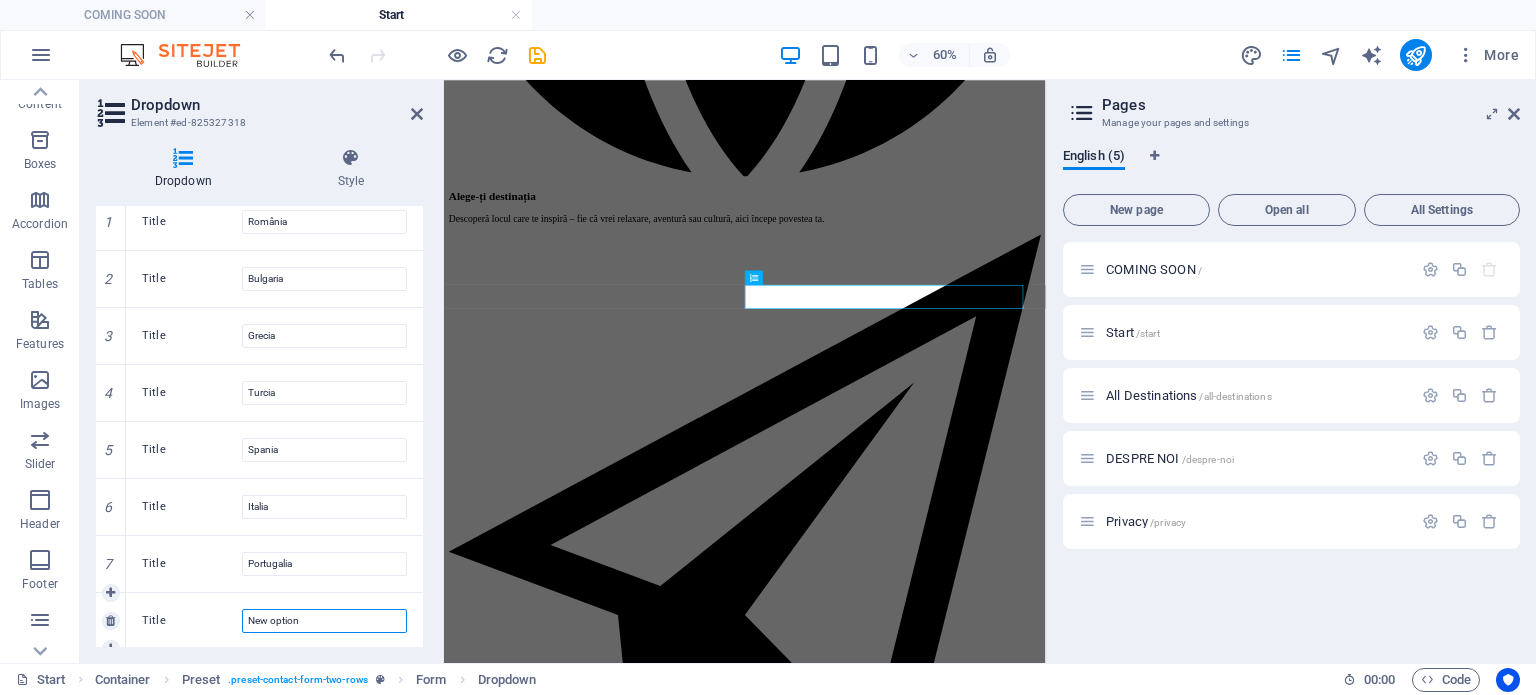 click on "New option" at bounding box center [324, 621] 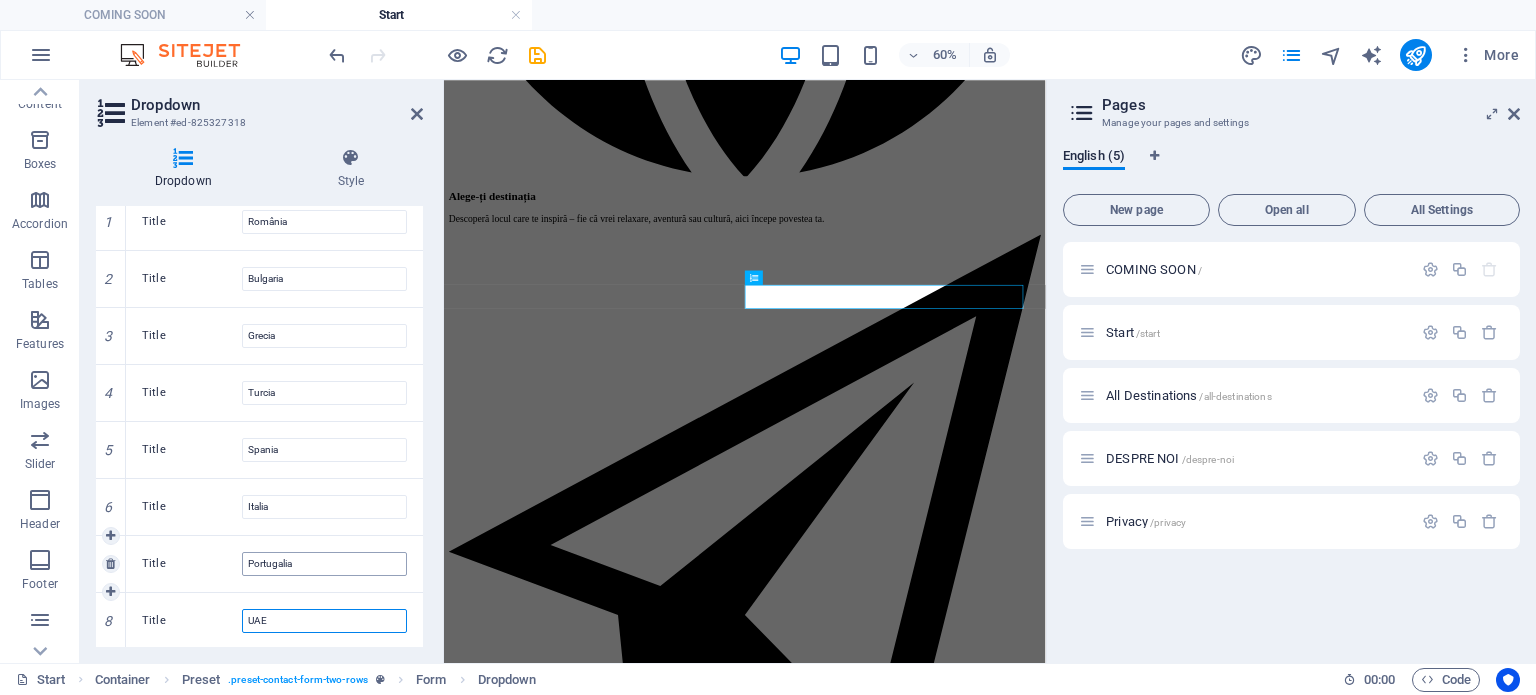 type on "UAE" 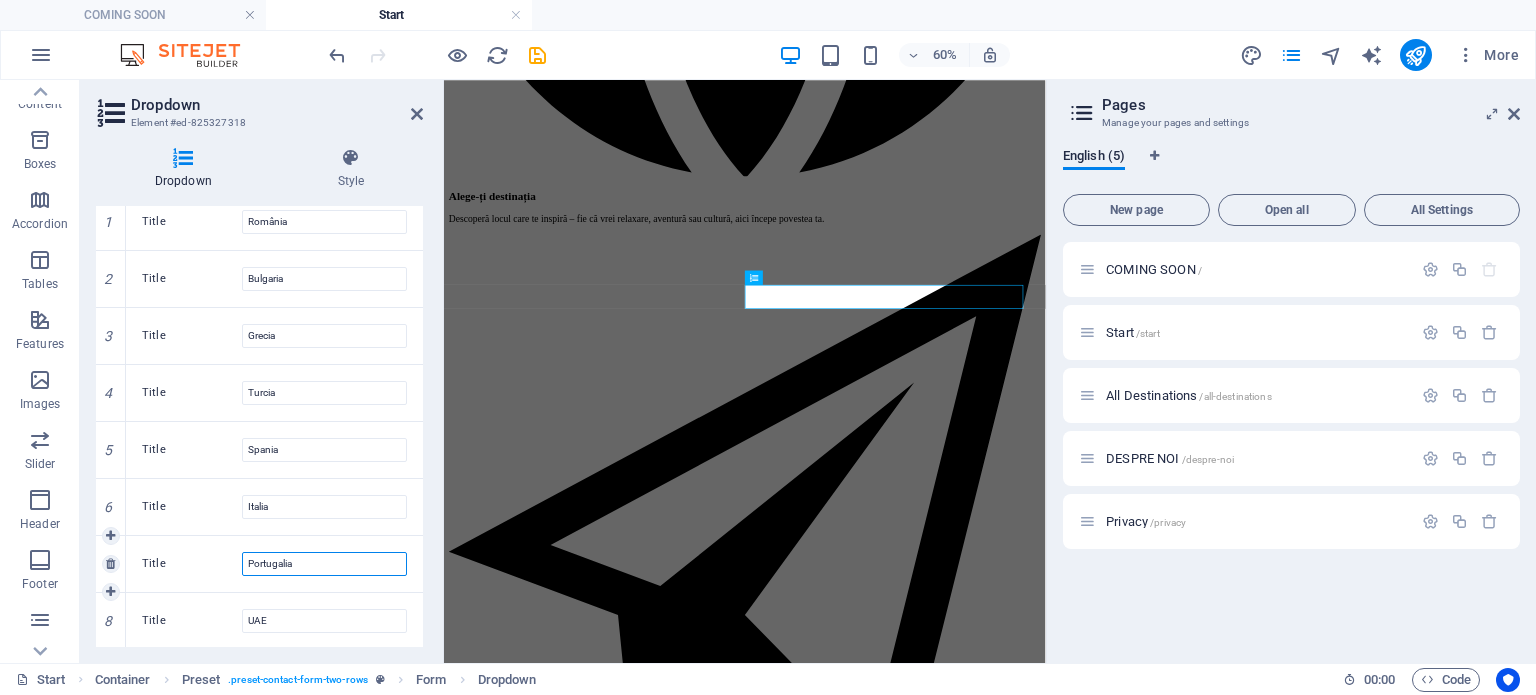 click on "Portugalia" at bounding box center [324, 564] 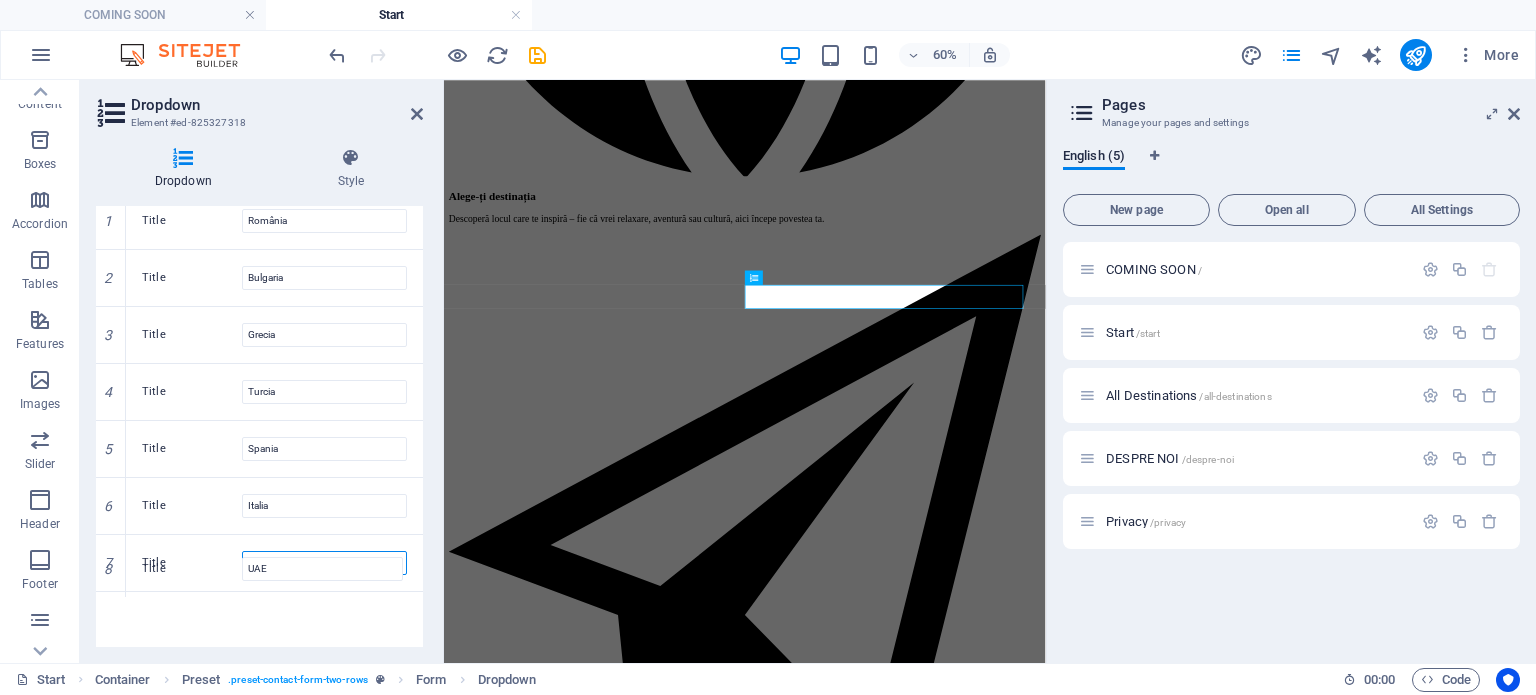 scroll, scrollTop: 312, scrollLeft: 0, axis: vertical 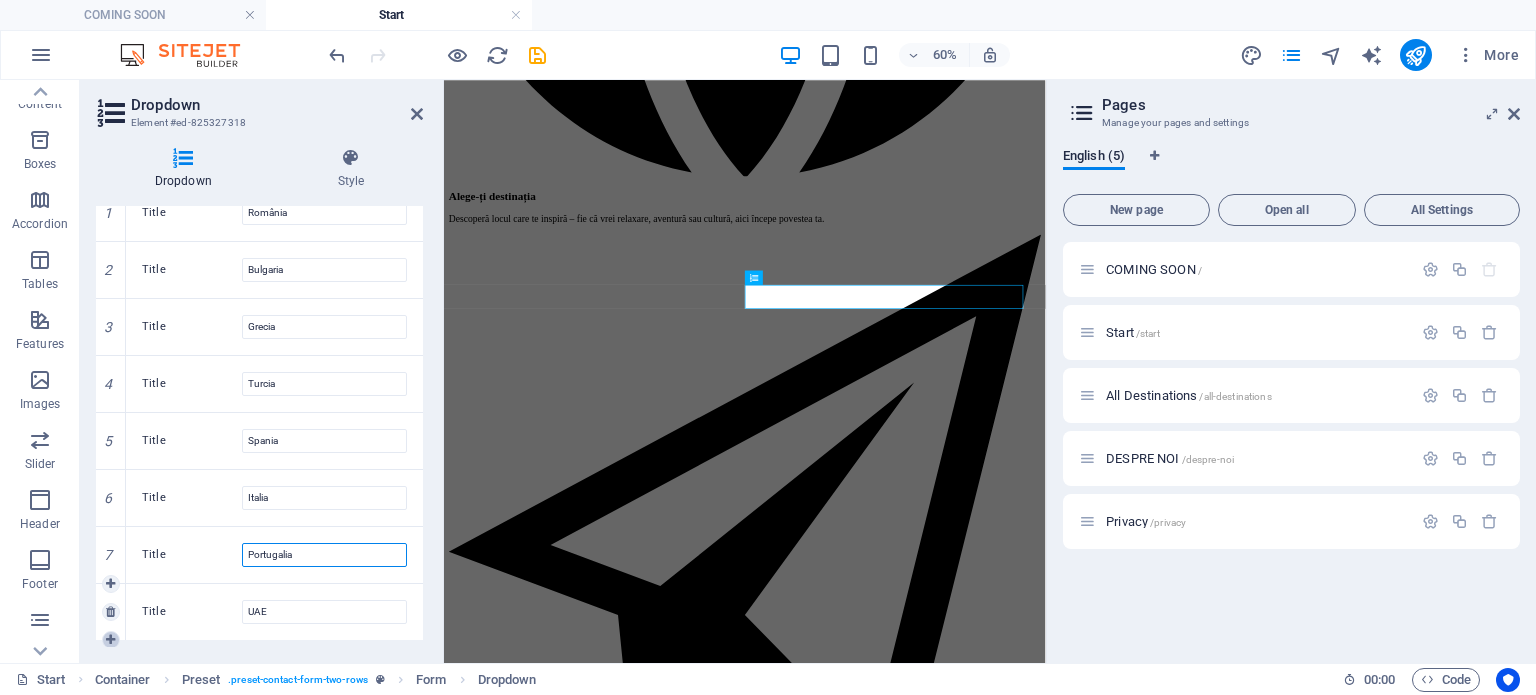 click at bounding box center (110, 640) 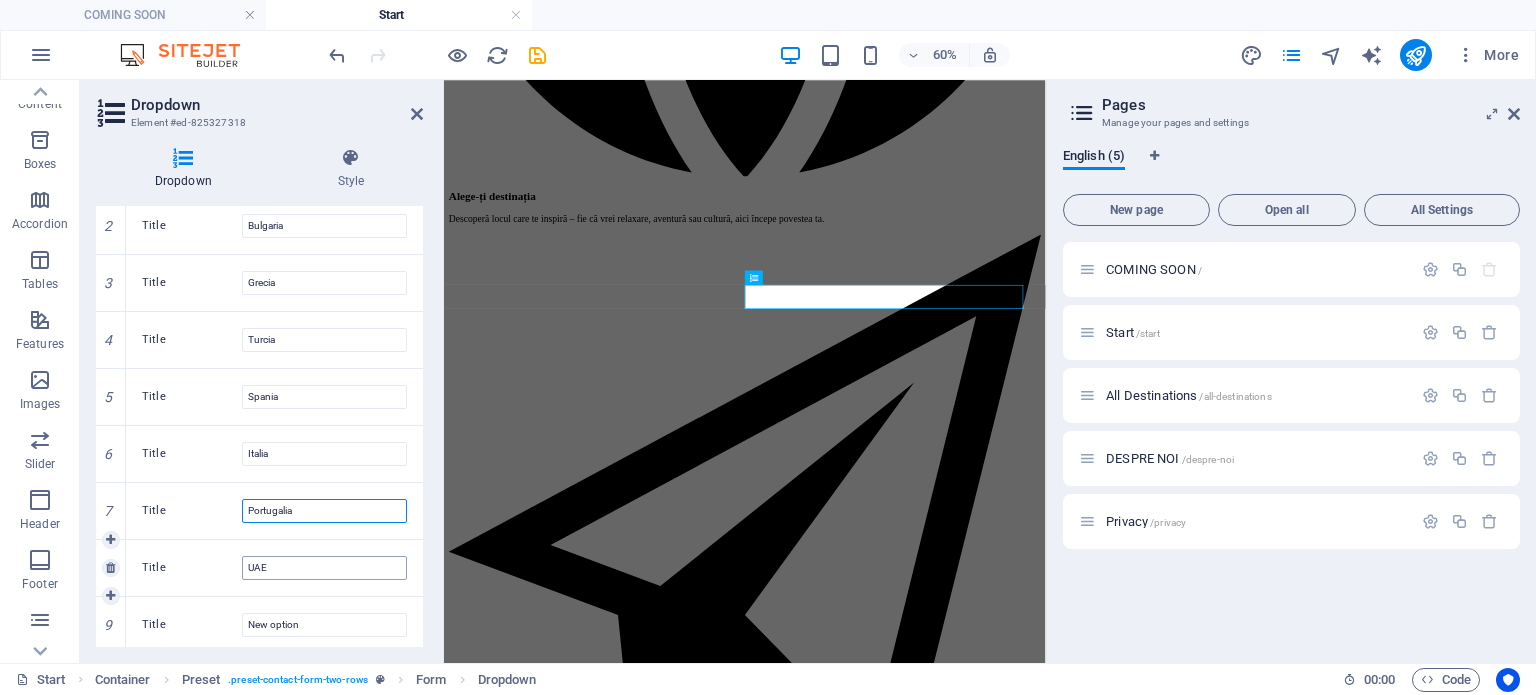 scroll, scrollTop: 360, scrollLeft: 0, axis: vertical 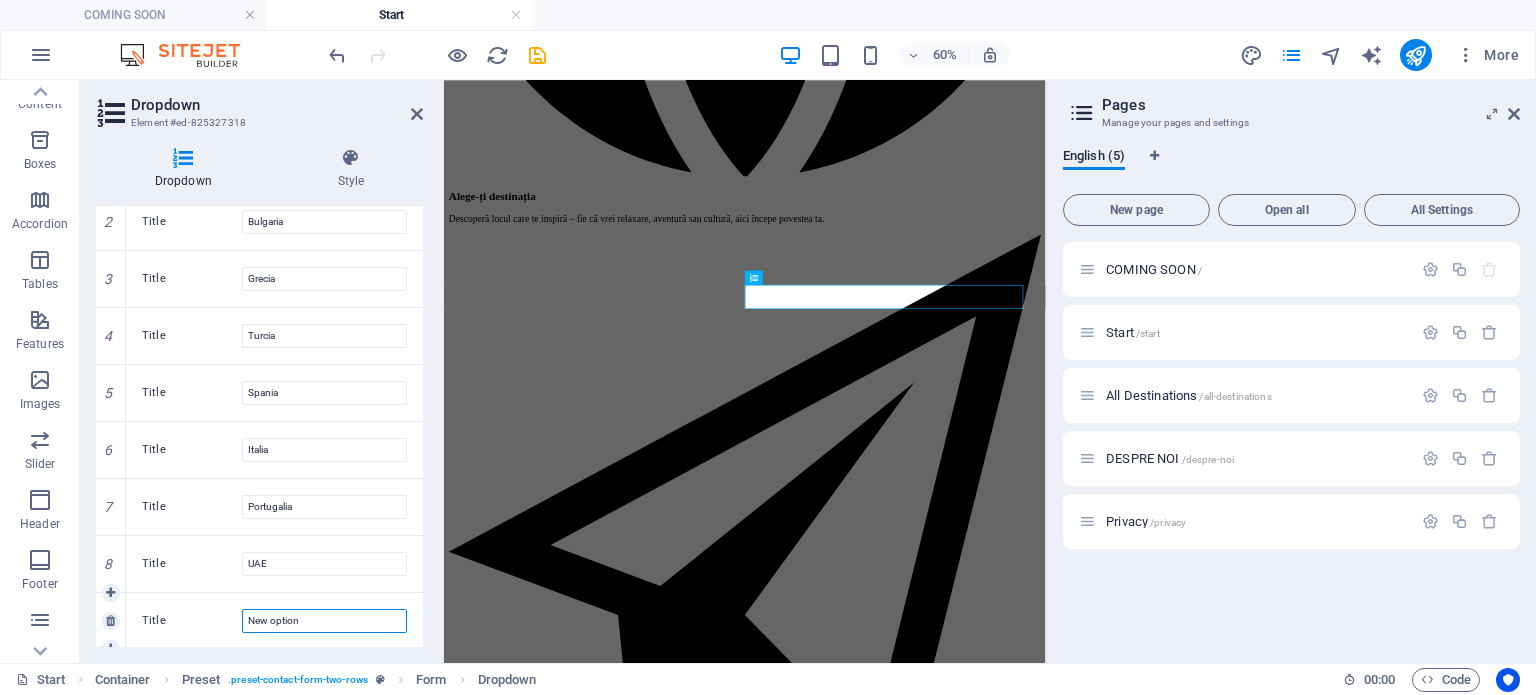 click on "New option" at bounding box center [324, 621] 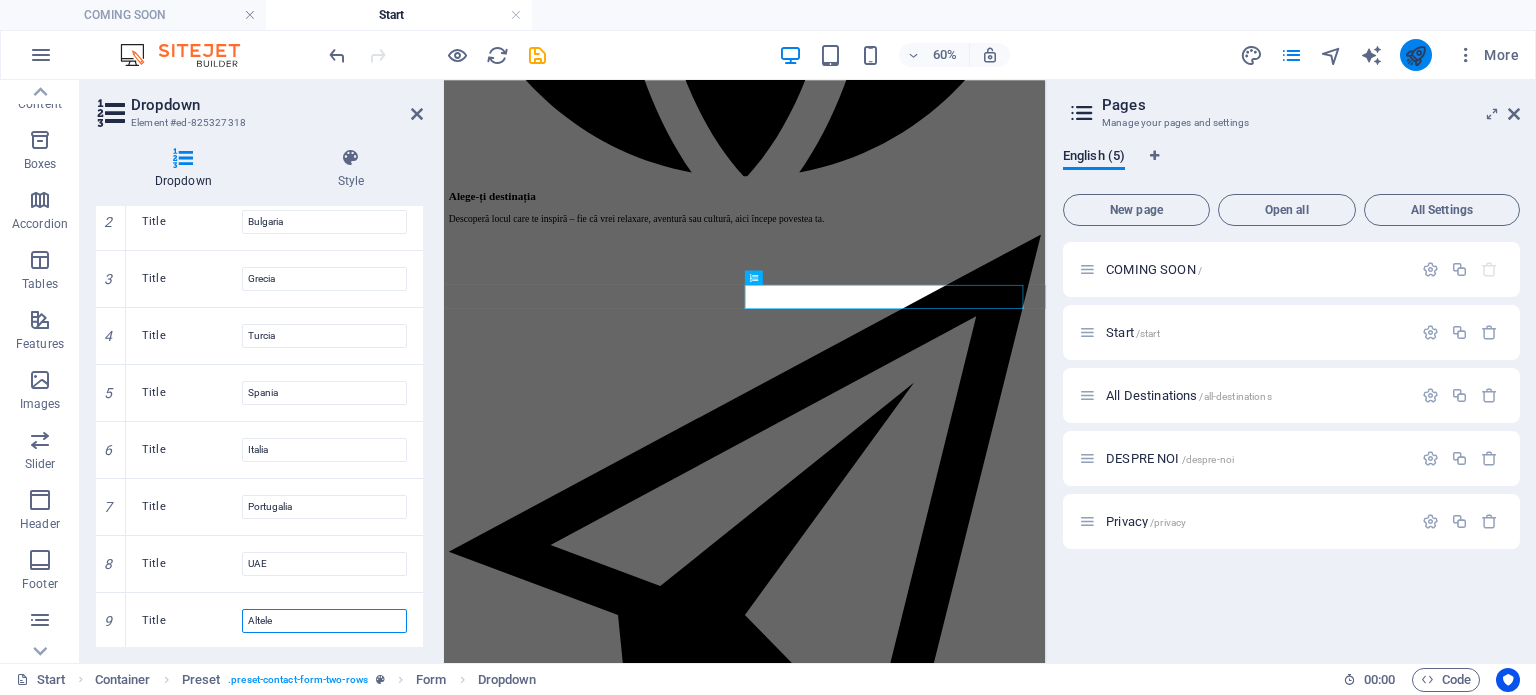 type on "Altele" 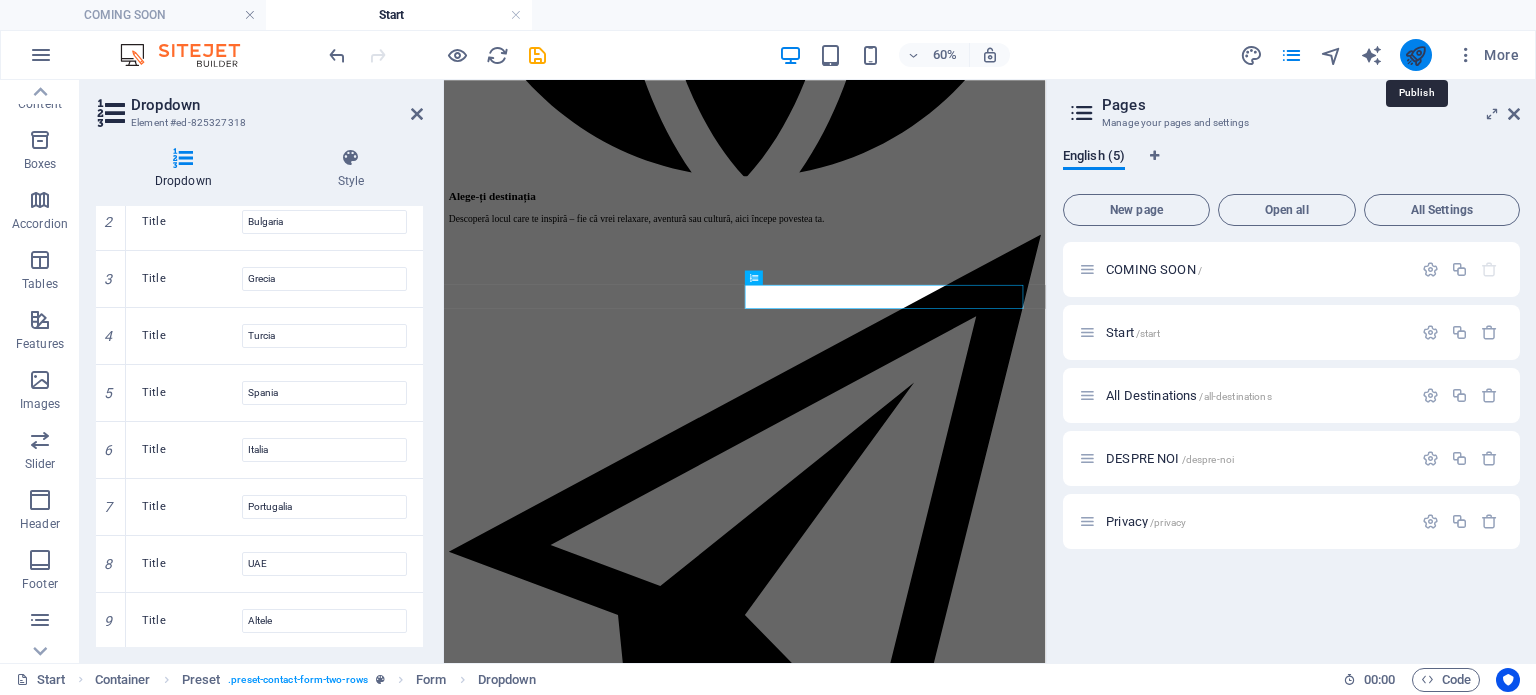 drag, startPoint x: 1416, startPoint y: 47, endPoint x: 1346, endPoint y: 1, distance: 83.761566 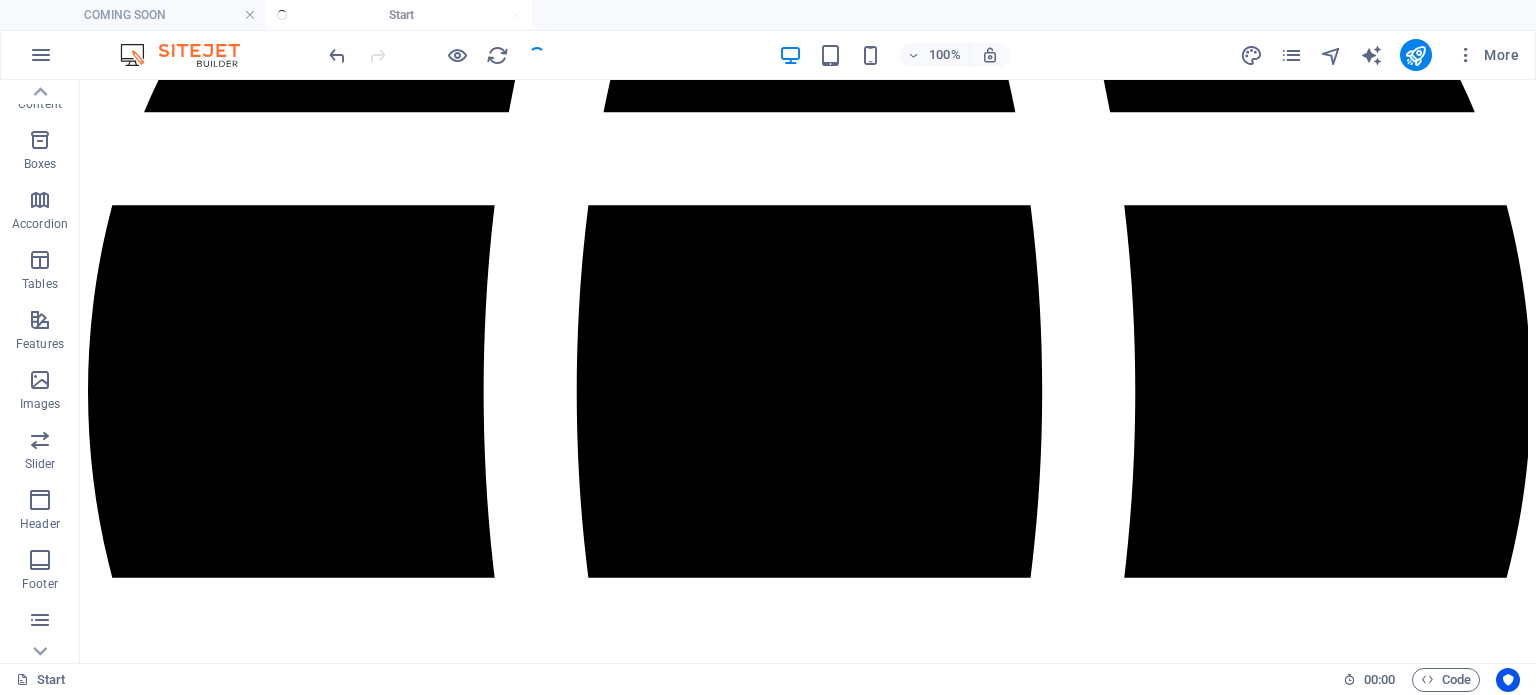 scroll, scrollTop: 3400, scrollLeft: 0, axis: vertical 